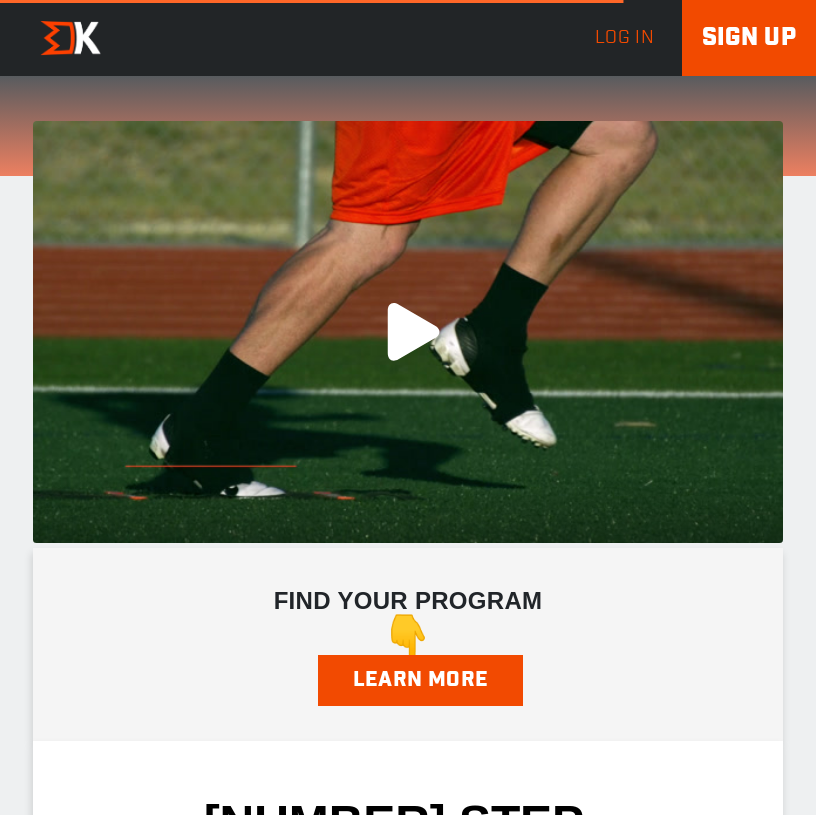 scroll, scrollTop: 0, scrollLeft: 0, axis: both 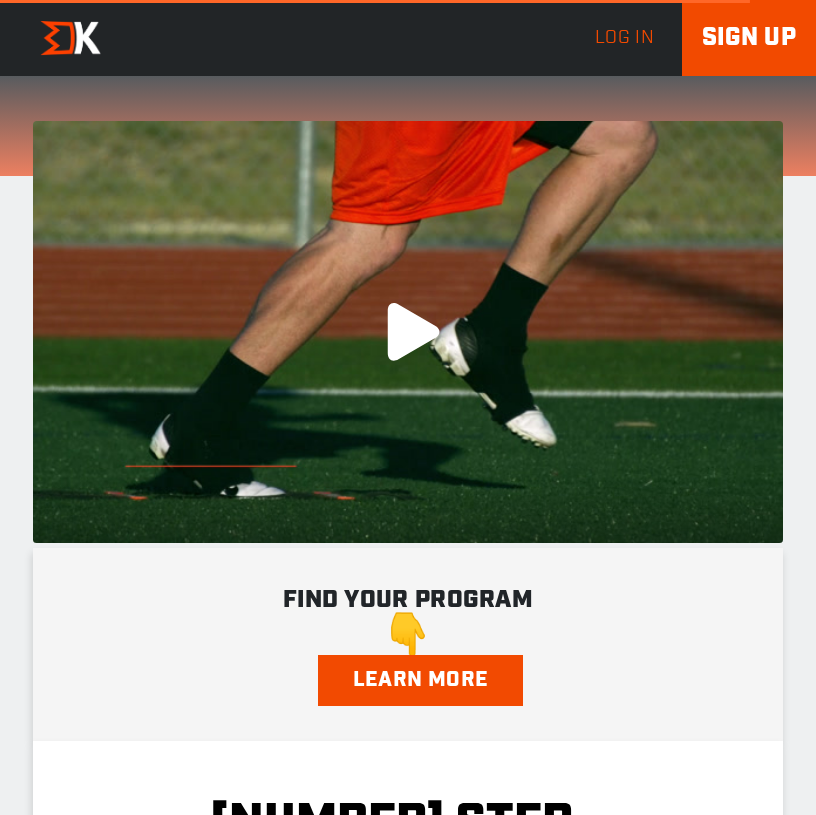 click on ".a{fill:#000;opacity:0.65;}.b{fill:#fff;opacity:1.0;}
play-rounded-fill
.fp-color-play{opacity:0.65;}.controlbutton{fill:#fff;}
play-rounded-outline
.fp-color-play{opacity:0.65;}.controlbutton{fill:#fff;}
play-sharp-fill
.controlbuttonbg{opacity:0.65;}.controlbutton{fill:#fff;}
play-sharp-outline" at bounding box center (408, 332) 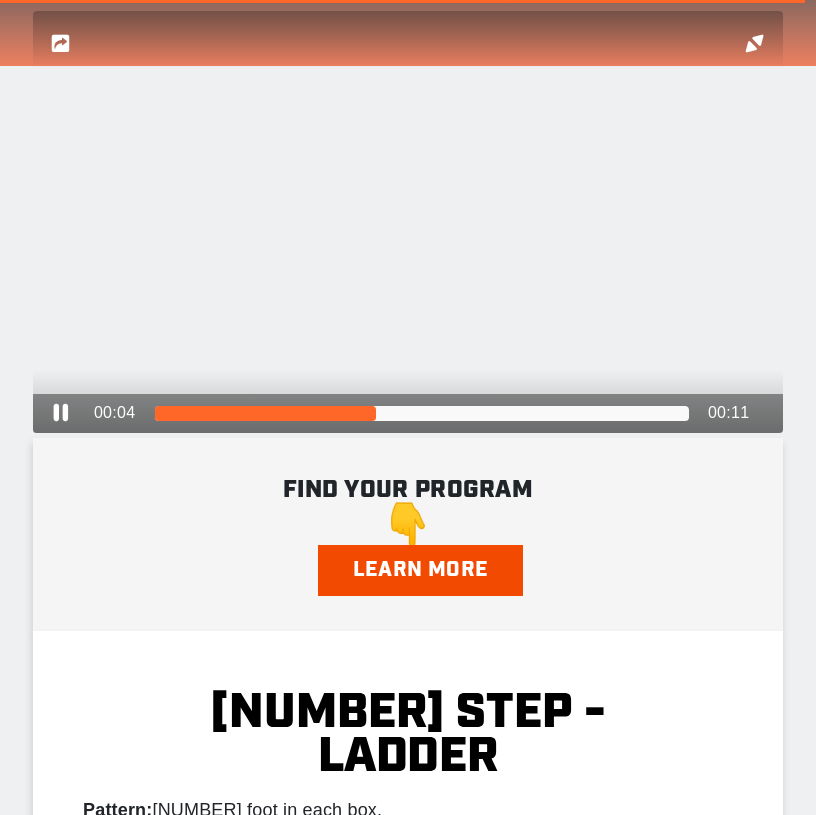 scroll, scrollTop: 0, scrollLeft: 0, axis: both 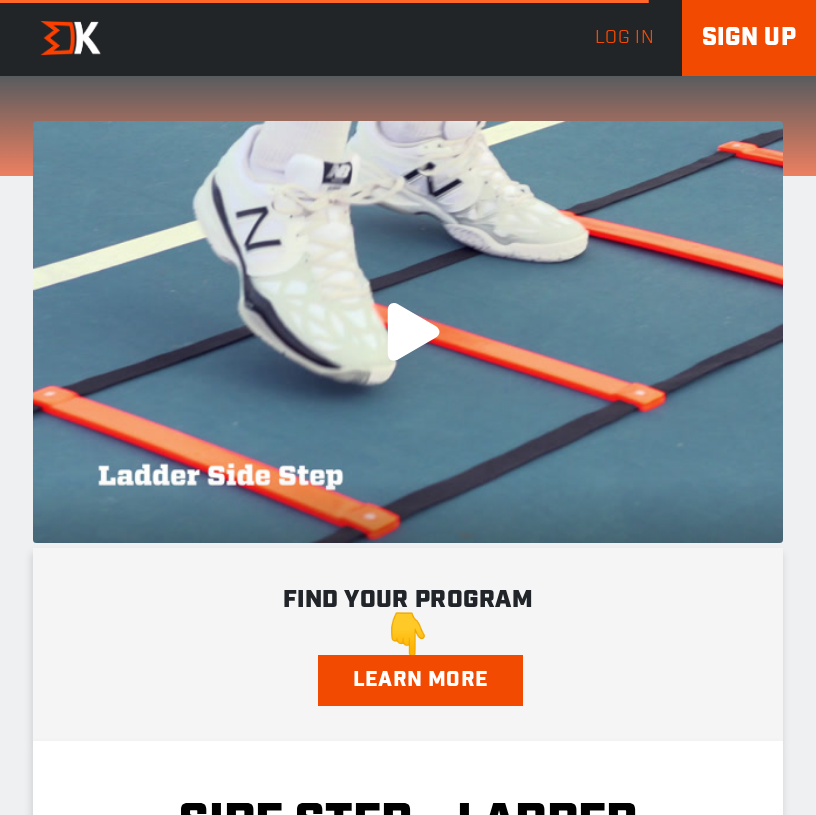 click on ".a{fill:#000;opacity:0.65;}.b{fill:#fff;opacity:1.0;}
play-rounded-fill
.fp-color-play{opacity:0.65;}.controlbutton{fill:#fff;}
play-rounded-outline
.fp-color-play{opacity:0.65;}.controlbutton{fill:#fff;}
play-sharp-fill
.controlbuttonbg{opacity:0.65;}.controlbutton{fill:#fff;}
play-sharp-outline" at bounding box center (408, 332) 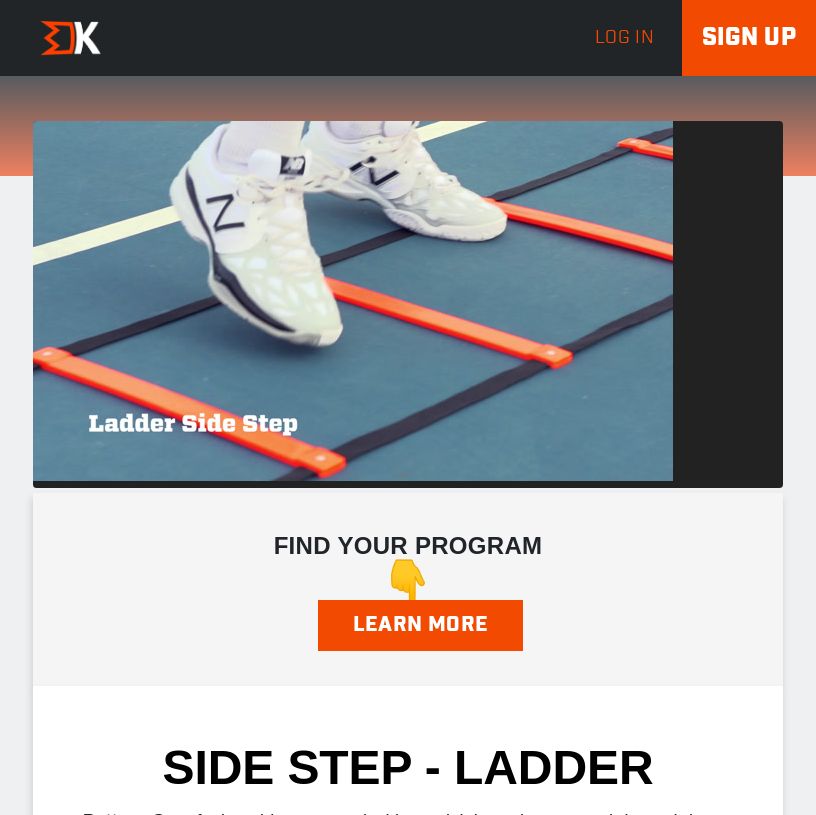 scroll, scrollTop: 0, scrollLeft: 0, axis: both 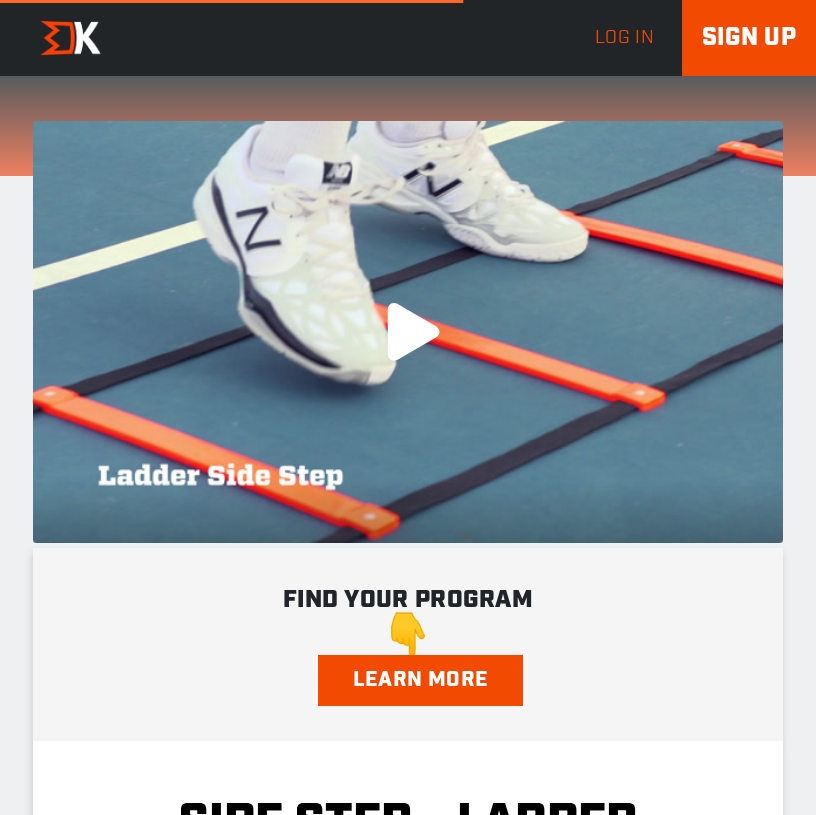 click on ".a{fill:#000;opacity:0.65;}.b{fill:#fff;opacity:1.0;}
play-rounded-fill
.fp-color-play{opacity:0.65;}.controlbutton{fill:#fff;}
play-rounded-outline
.fp-color-play{opacity:0.65;}.controlbutton{fill:#fff;}
play-sharp-fill
.controlbuttonbg{opacity:0.65;}.controlbutton{fill:#fff;}
play-sharp-outline" at bounding box center [408, 332] 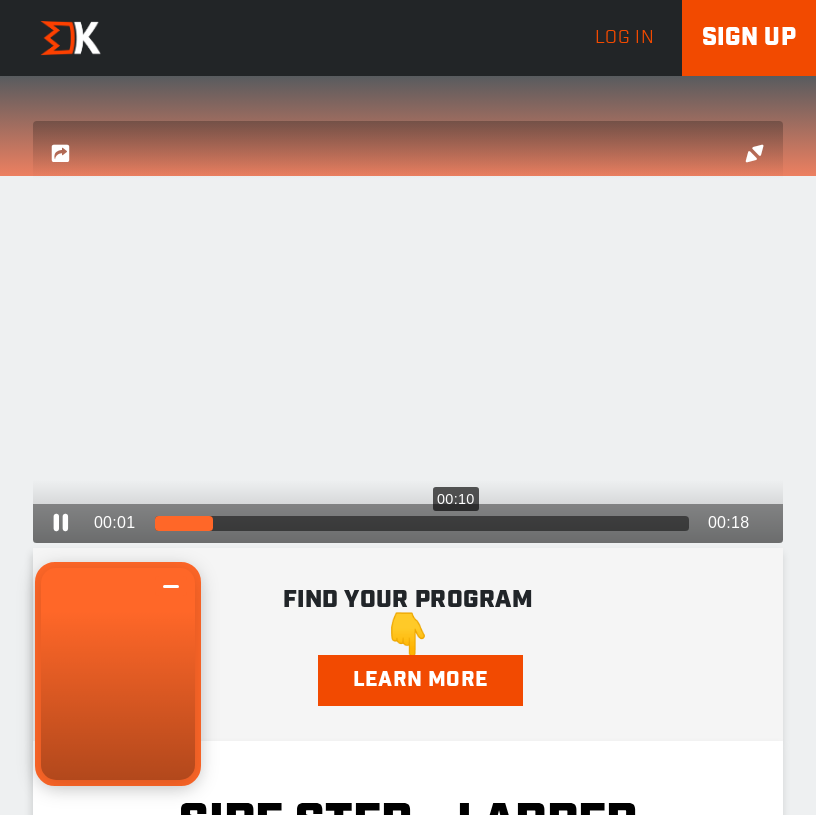 click on "00:10" at bounding box center (422, 523) 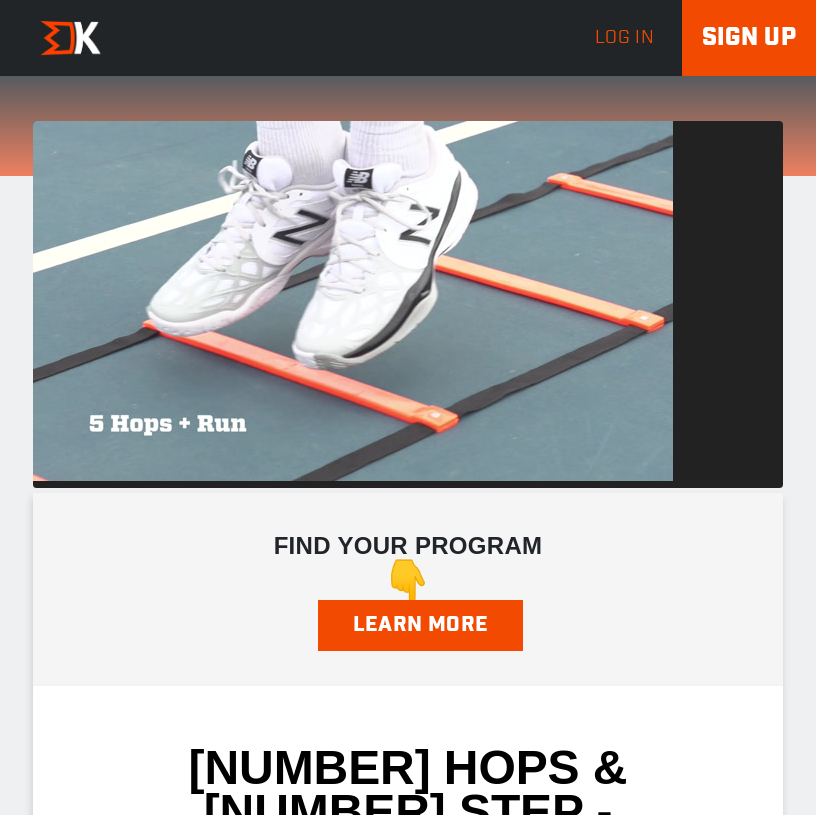 scroll, scrollTop: 0, scrollLeft: 0, axis: both 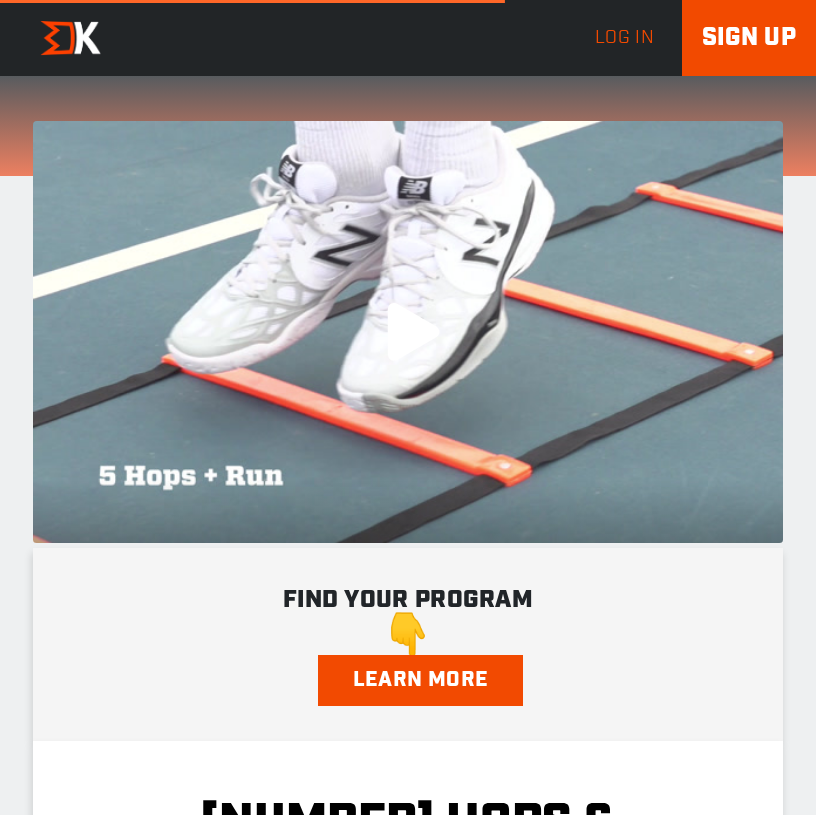 click on ".a{fill:#000;opacity:0.65;}.b{fill:#fff;opacity:1.0;}
play-rounded-fill
.fp-color-play{opacity:0.65;}.controlbutton{fill:#fff;}
play-rounded-outline
.fp-color-play{opacity:0.65;}.controlbutton{fill:#fff;}
play-sharp-fill
.controlbuttonbg{opacity:0.65;}.controlbutton{fill:#fff;}
play-sharp-outline" at bounding box center (408, 332) 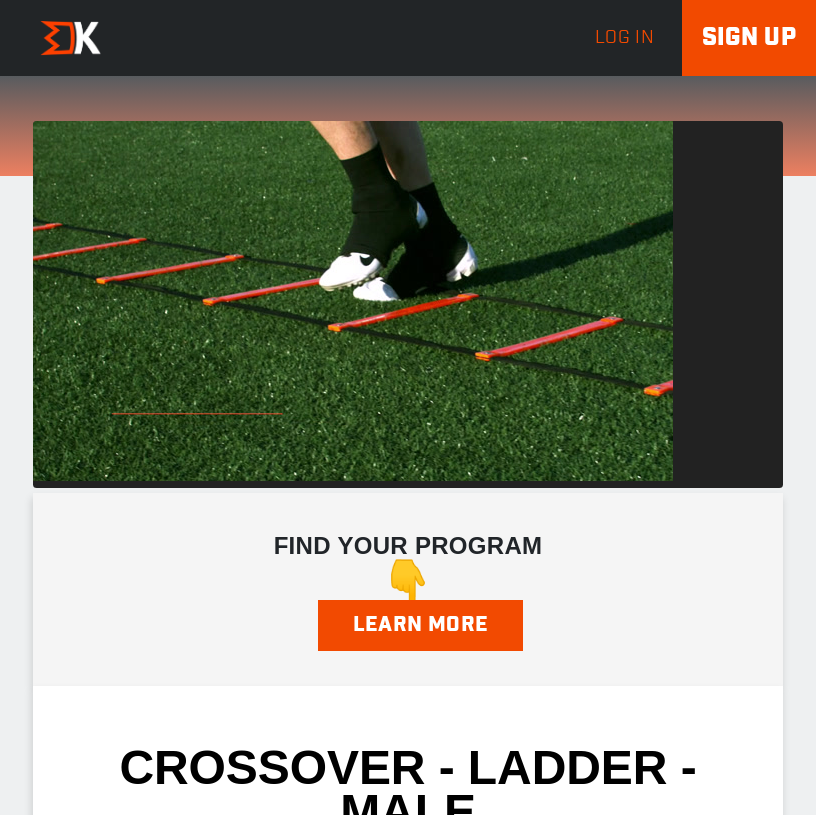 scroll, scrollTop: 0, scrollLeft: 0, axis: both 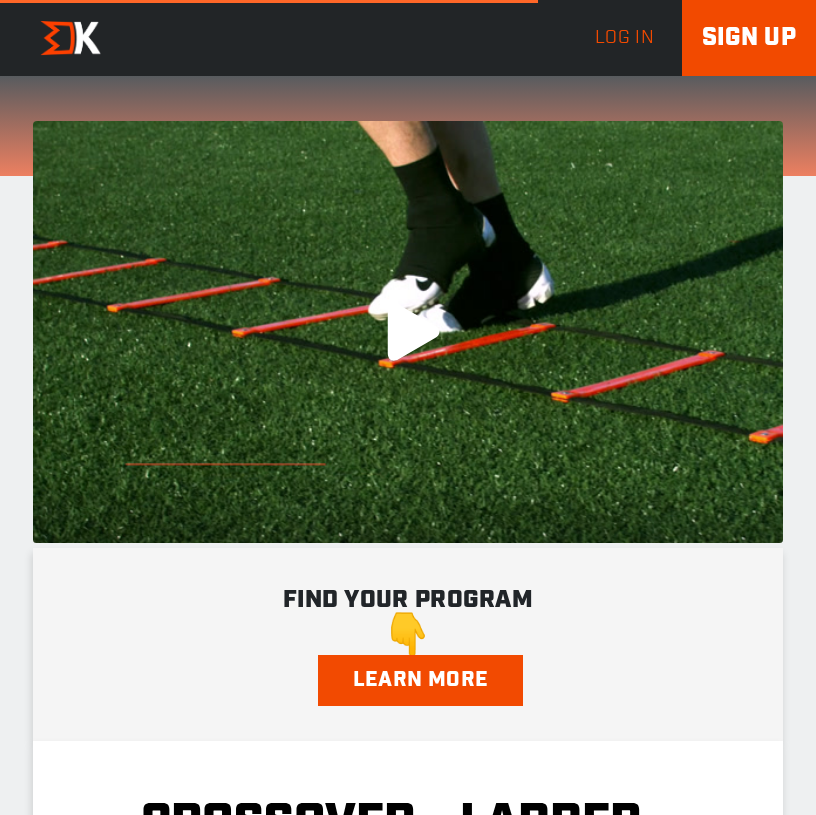 click on ".a{fill:#000;opacity:0.65;}.b{fill:#fff;opacity:1.0;}
play-rounded-fill
.fp-color-play{opacity:0.65;}.controlbutton{fill:#fff;}
play-rounded-outline
.fp-color-play{opacity:0.65;}.controlbutton{fill:#fff;}
play-sharp-fill
.controlbuttonbg{opacity:0.65;}.controlbutton{fill:#fff;}
play-sharp-outline" at bounding box center (408, 332) 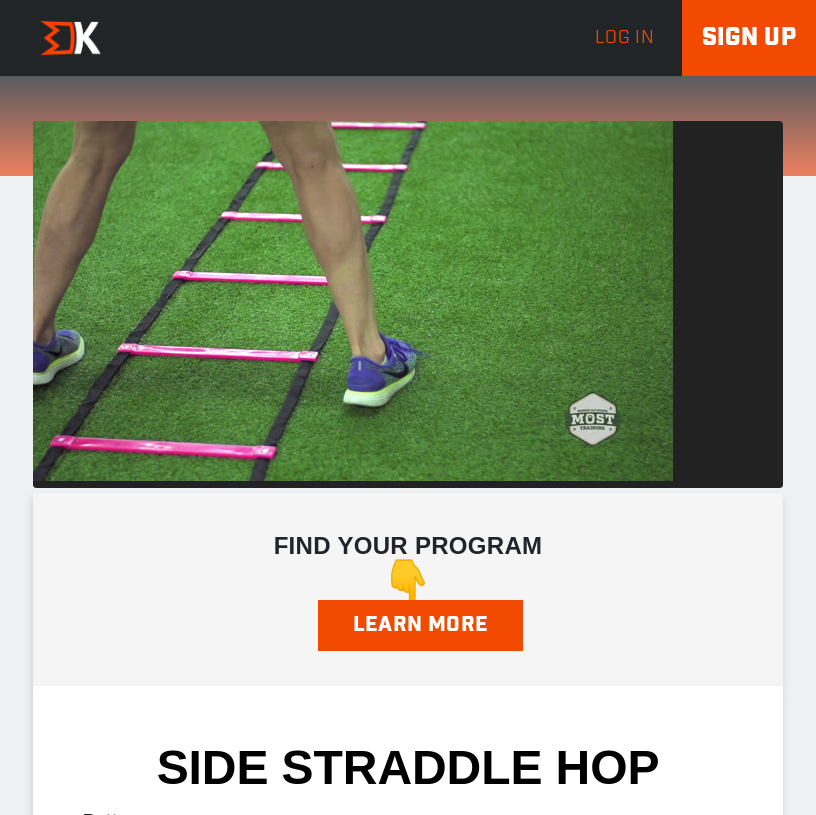 scroll, scrollTop: 0, scrollLeft: 0, axis: both 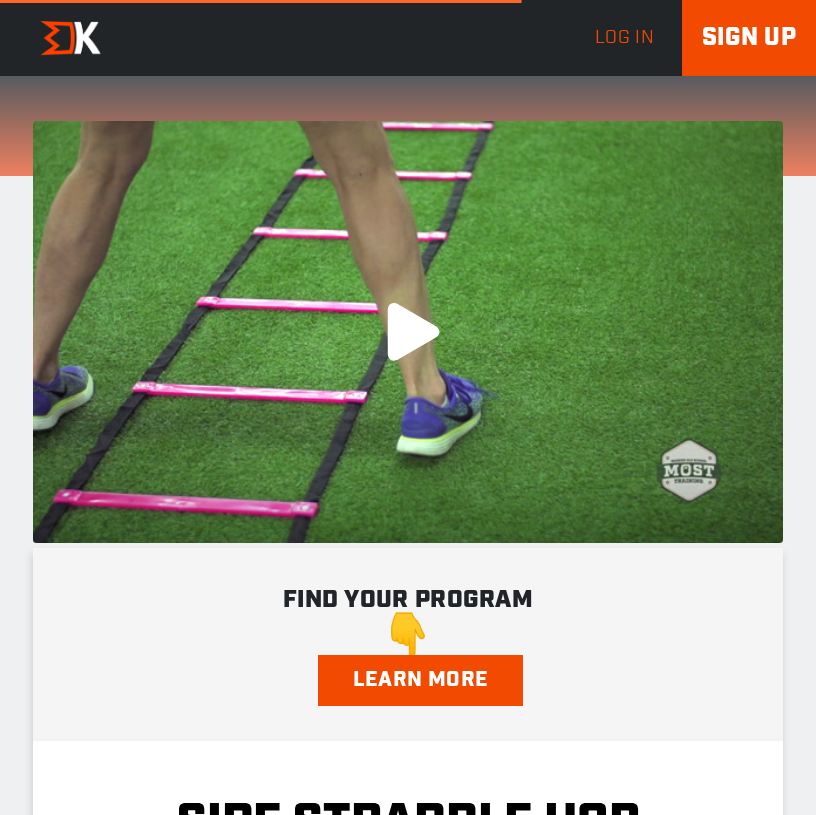 click on ".a{fill:#000;opacity:0.65;}.b{fill:#fff;opacity:1.0;}
play-rounded-fill
.fp-color-play{opacity:0.65;}.controlbutton{fill:#fff;}
play-rounded-outline
.fp-color-play{opacity:0.65;}.controlbutton{fill:#fff;}
play-sharp-fill
.controlbuttonbg{opacity:0.65;}.controlbutton{fill:#fff;}
play-sharp-outline" at bounding box center (408, 332) 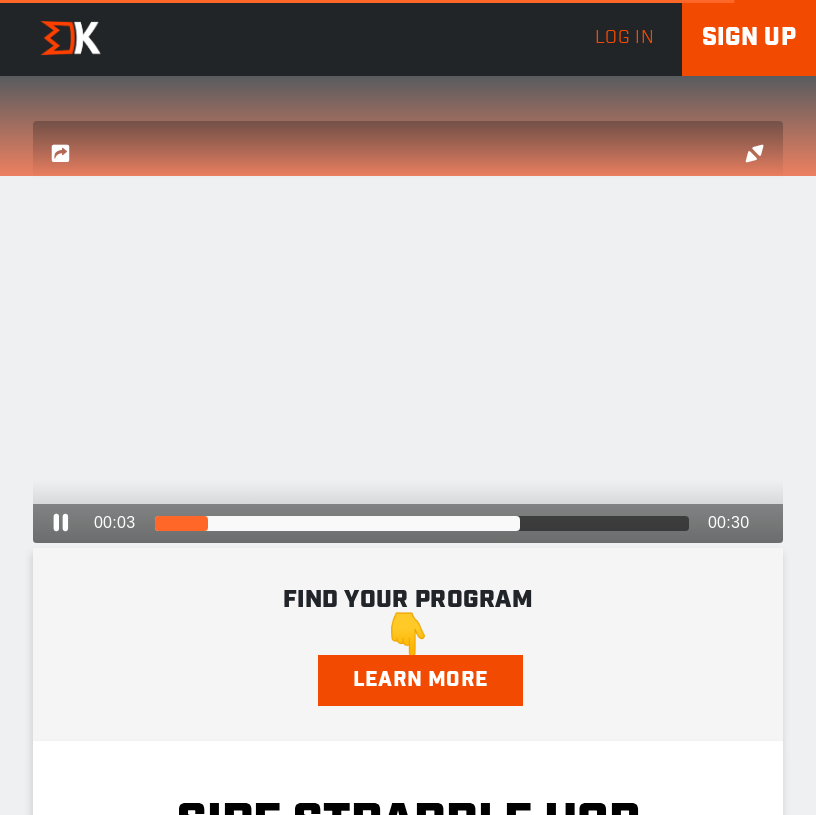 click on ".a{fill:#000;opacity:0.65;}.b{fill:#fff;opacity:1.0;}
play-rounded-fill
.fp-color-play{opacity:0.65;}.controlbutton{fill:#fff;}
play-rounded-outline
.fp-color-play{opacity:0.65;}.controlbutton{fill:#fff;}
play-sharp-fill
.controlbuttonbg{opacity:0.65;}.controlbutton{fill:#fff;}
play-sharp-outline" at bounding box center (408, 332) 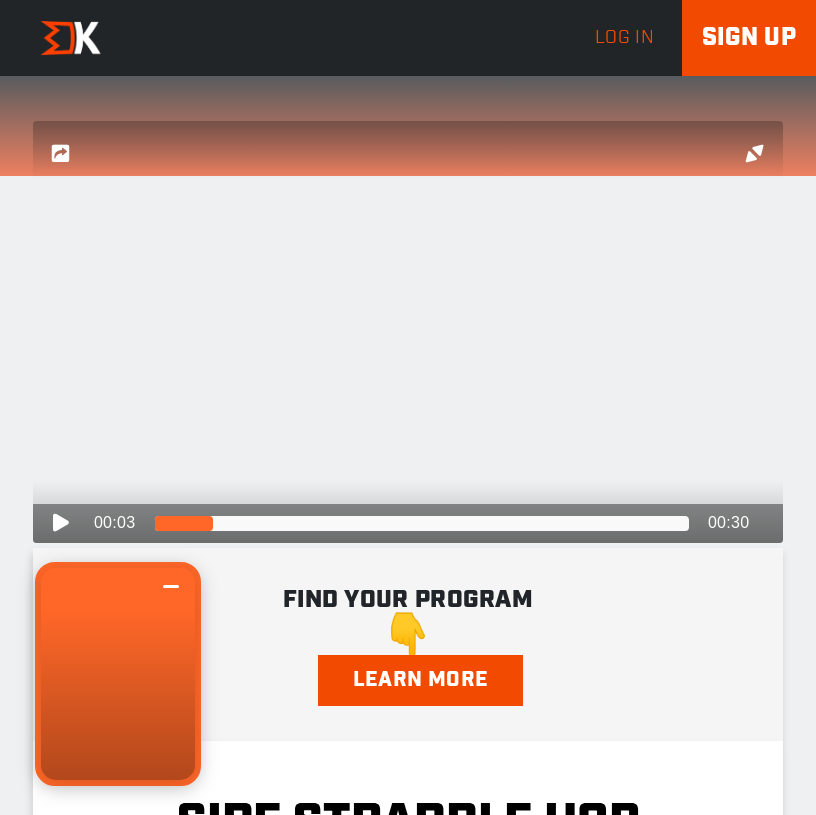 click at bounding box center (60, 523) 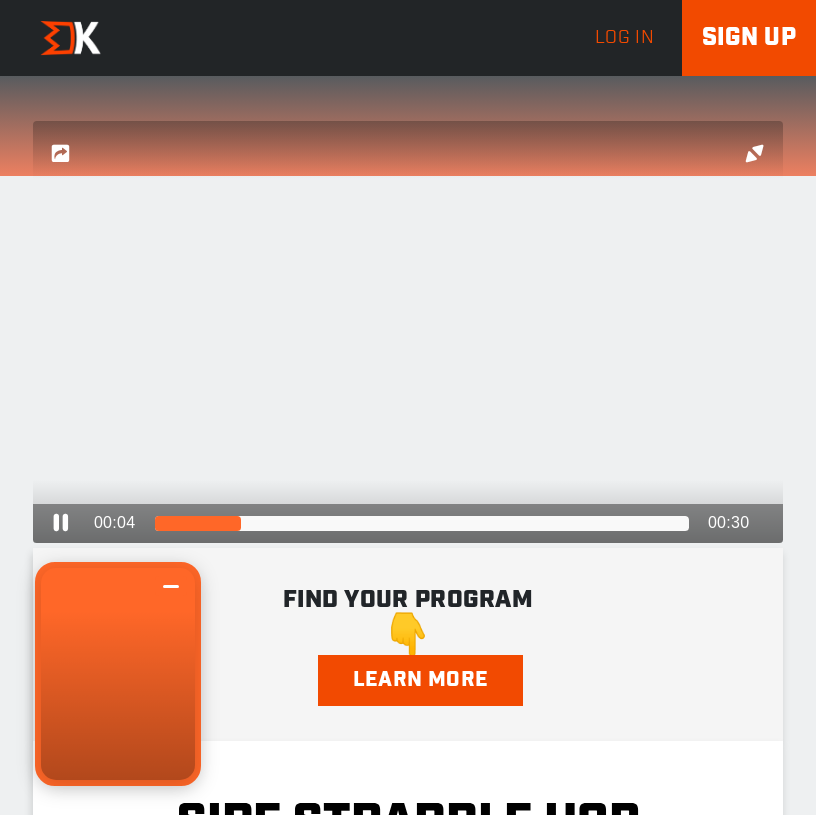 click at bounding box center [60, 523] 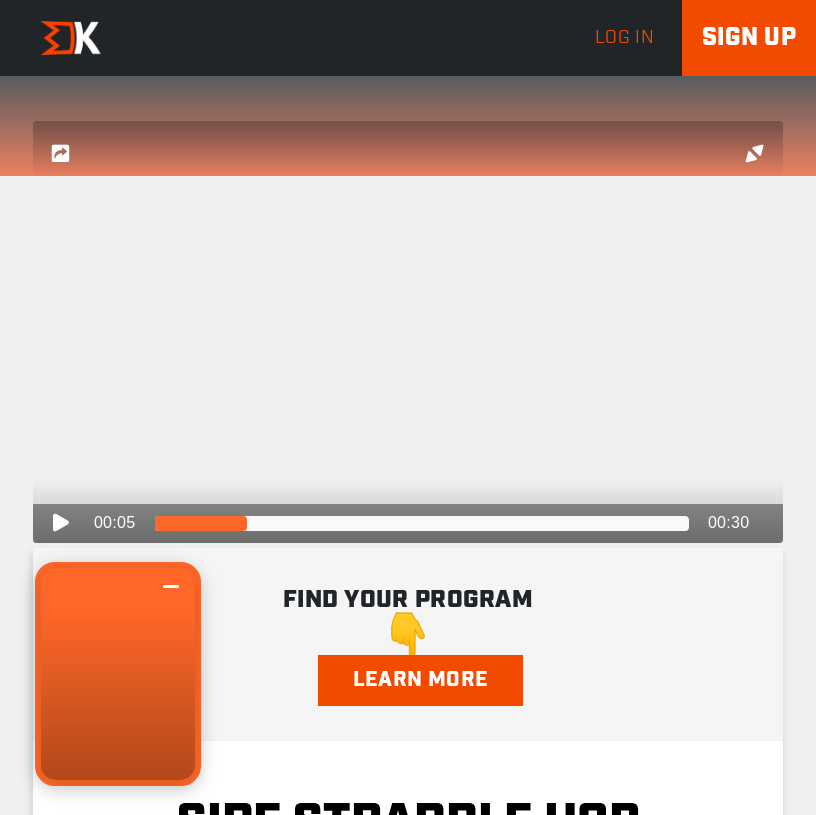 click on "00:05                              00:22                                           00:30              00:26                                                                                                                    CC" at bounding box center [408, 523] 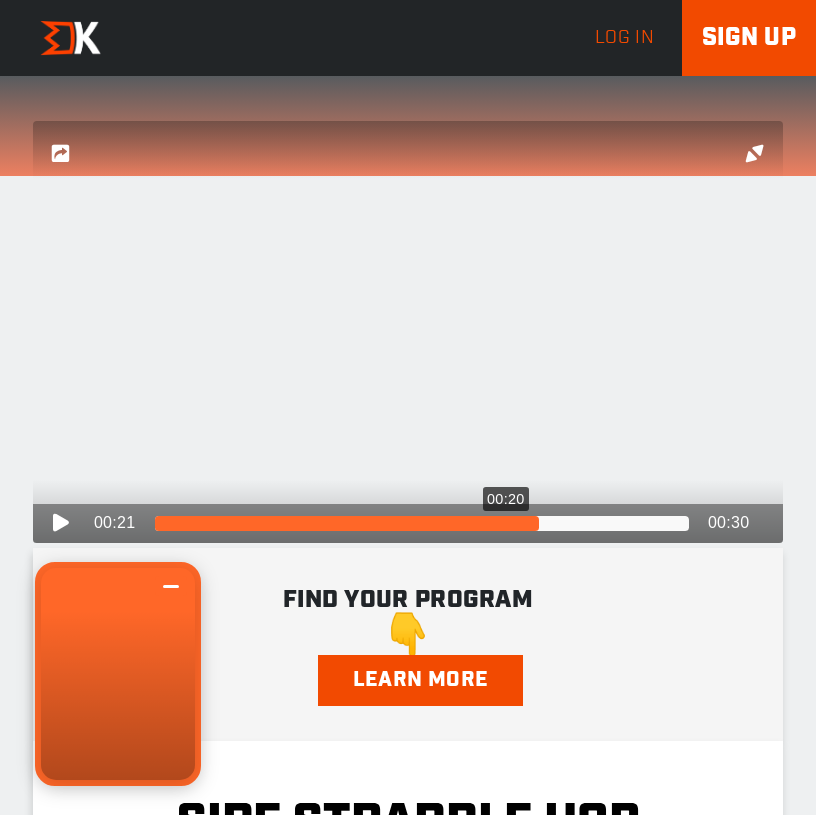click on ".a{fill:#000;opacity:0.65;}.b{fill:#fff;opacity:1.0;}
play-rounded-fill
.fp-color-play{opacity:0.65;}.controlbutton{fill:#fff;}
play-rounded-outline
.fp-color-play{opacity:0.65;}.controlbutton{fill:#fff;}
play-sharp-fill
.controlbuttonbg{opacity:0.65;}.controlbutton{fill:#fff;}
play-sharp-outline" at bounding box center [408, 332] 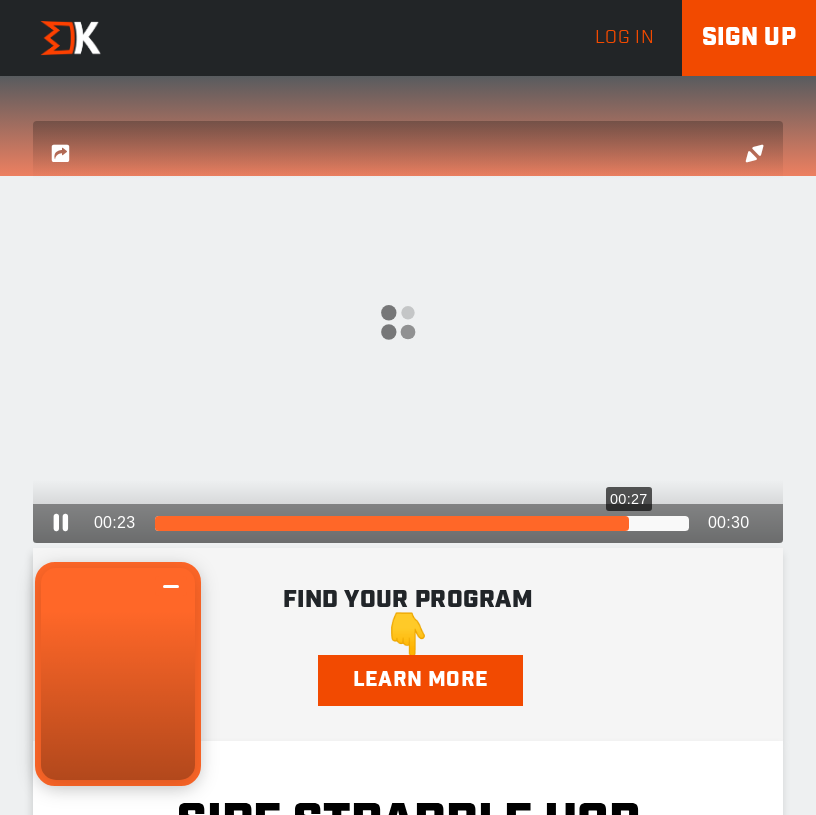 click at bounding box center [422, 523] 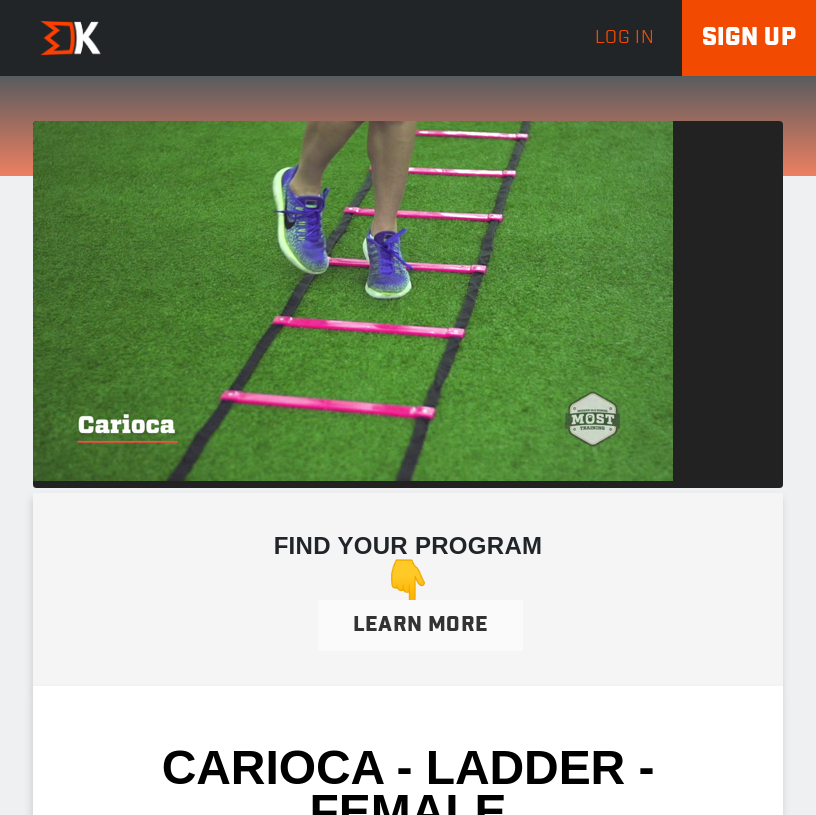 scroll, scrollTop: 0, scrollLeft: 0, axis: both 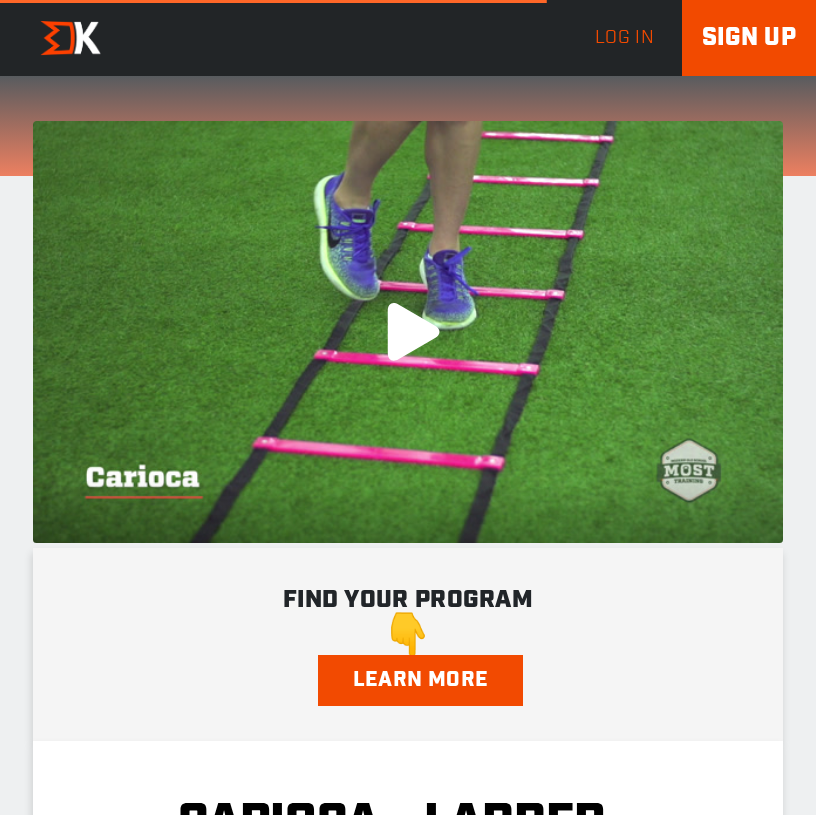 click on ".a{fill:#000;opacity:0.65;}.b{fill:#fff;opacity:1.0;}
play-rounded-fill
.fp-color-play{opacity:0.65;}.controlbutton{fill:#fff;}
play-rounded-outline
.fp-color-play{opacity:0.65;}.controlbutton{fill:#fff;}
play-sharp-fill
.controlbuttonbg{opacity:0.65;}.controlbutton{fill:#fff;}
play-sharp-outline" at bounding box center [408, 332] 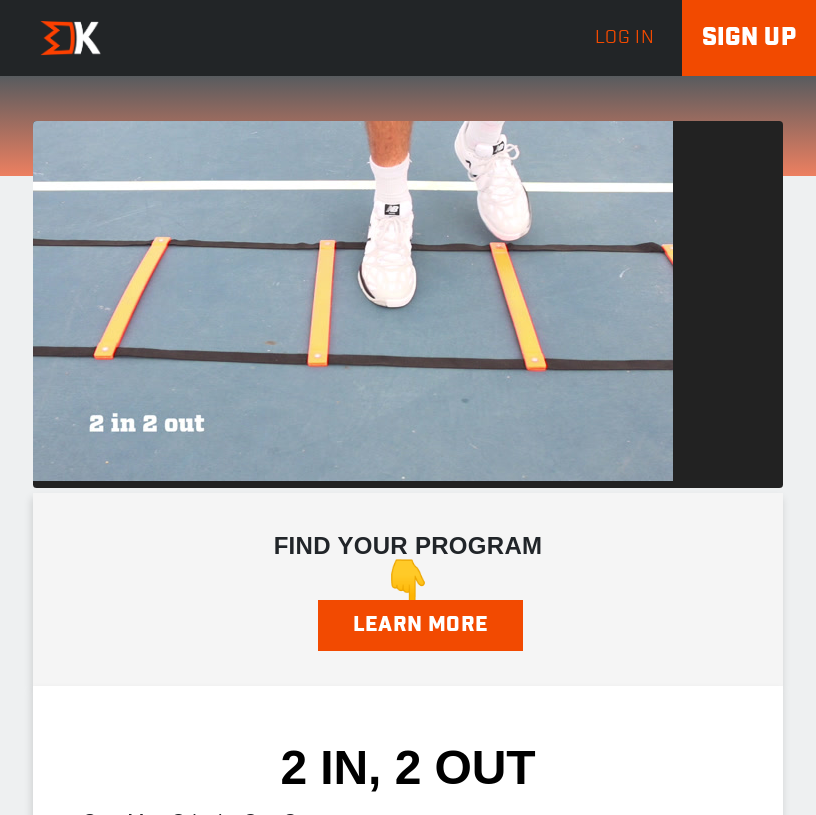 scroll, scrollTop: 0, scrollLeft: 0, axis: both 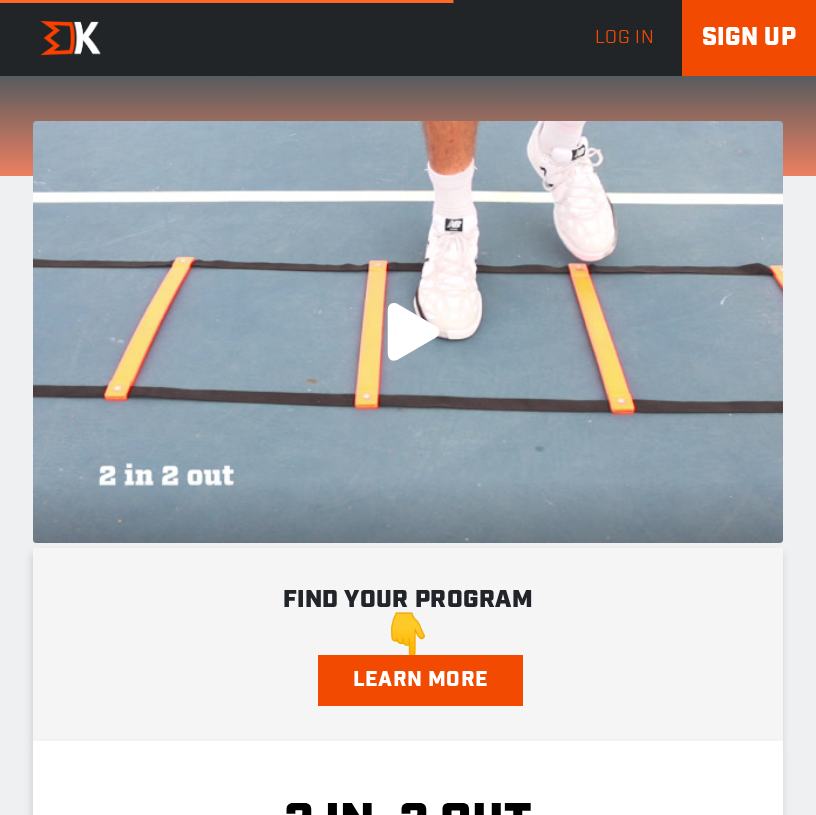click on ".a{fill:#000;opacity:0.65;}.b{fill:#fff;opacity:1.0;}
play-rounded-fill
.fp-color-play{opacity:0.65;}.controlbutton{fill:#fff;}
play-rounded-outline
.fp-color-play{opacity:0.65;}.controlbutton{fill:#fff;}
play-sharp-fill
.controlbuttonbg{opacity:0.65;}.controlbutton{fill:#fff;}
play-sharp-outline" at bounding box center [408, 332] 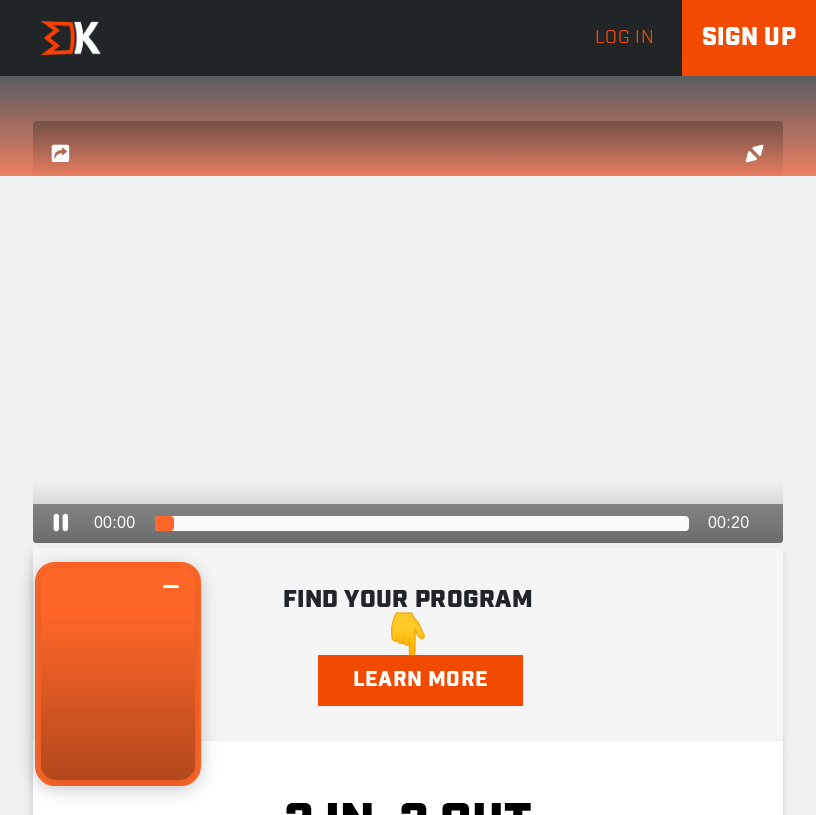 click on ".a{fill:#000;opacity:0.65;}.b{fill:#fff;opacity:1.0;}
play-rounded-fill
.fp-color-play{opacity:0.65;}.controlbutton{fill:#fff;}
play-rounded-outline
.fp-color-play{opacity:0.65;}.controlbutton{fill:#fff;}
play-sharp-fill
.controlbuttonbg{opacity:0.65;}.controlbutton{fill:#fff;}
play-sharp-outline" at bounding box center (408, 332) 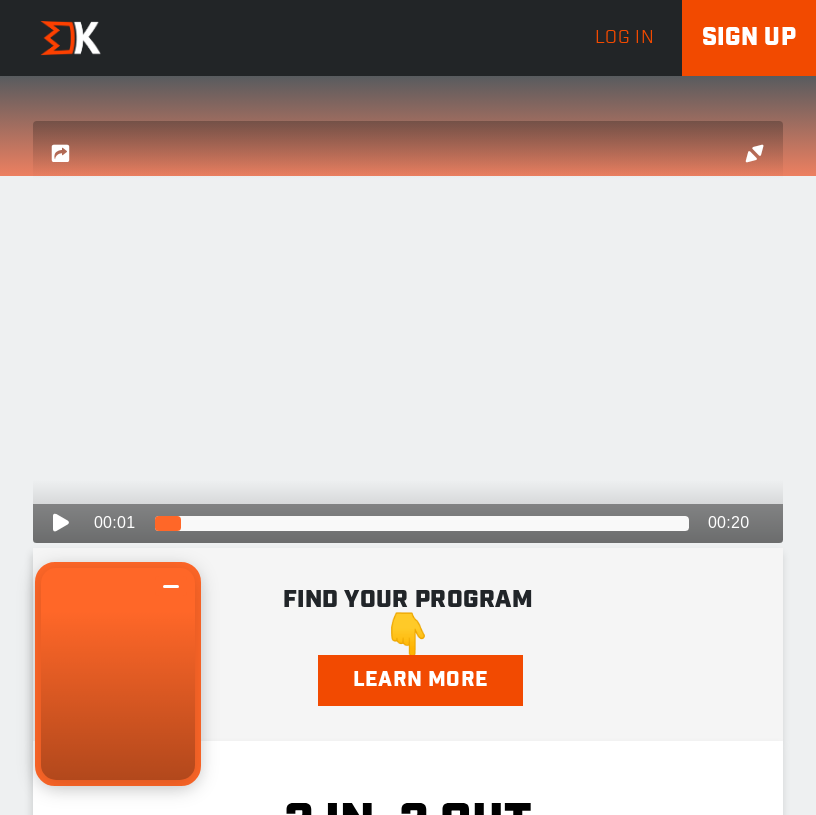 click on ".a{fill:#000;opacity:0.65;}.b{fill:#fff;opacity:1.0;}
play-rounded-fill
.fp-color-play{opacity:0.65;}.controlbutton{fill:#fff;}
play-rounded-outline
.fp-color-play{opacity:0.65;}.controlbutton{fill:#fff;}
play-sharp-fill
.controlbuttonbg{opacity:0.65;}.controlbutton{fill:#fff;}
play-sharp-outline" at bounding box center (408, 332) 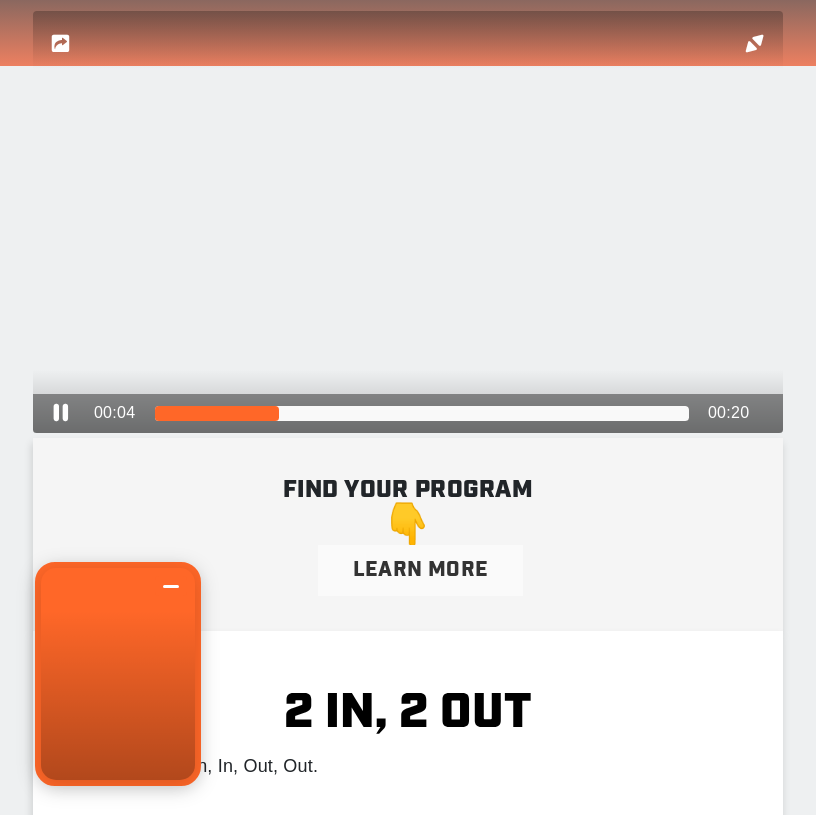 scroll, scrollTop: 0, scrollLeft: 0, axis: both 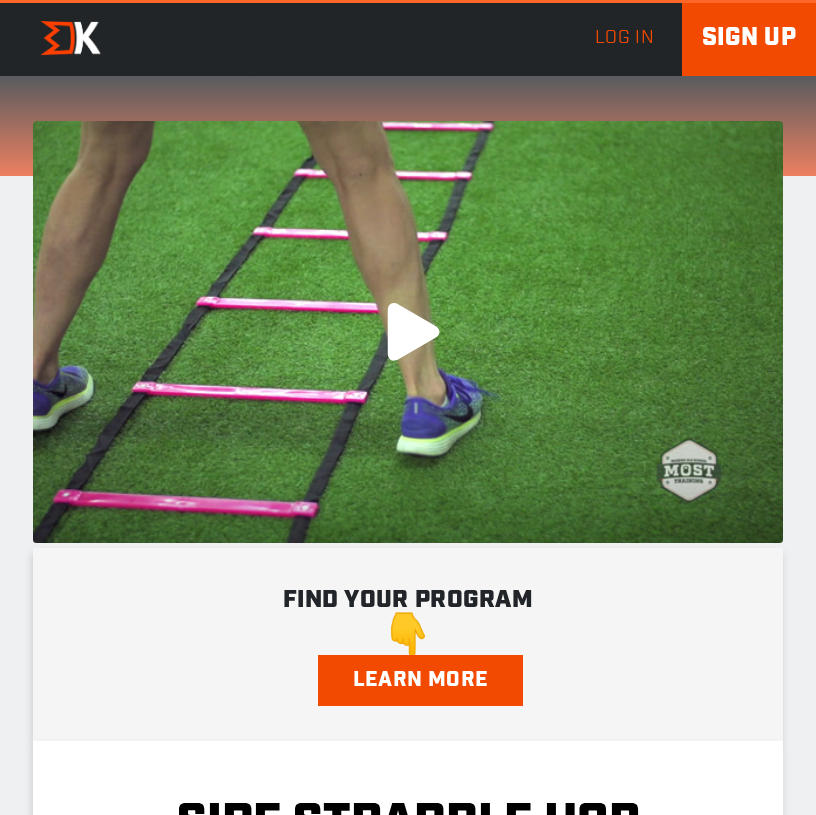 click on ".a{fill:#000;opacity:0.65;}.b{fill:#fff;opacity:1.0;}
play-rounded-fill
.fp-color-play{opacity:0.65;}.controlbutton{fill:#fff;}
play-rounded-outline
.fp-color-play{opacity:0.65;}.controlbutton{fill:#fff;}
play-sharp-fill
.controlbuttonbg{opacity:0.65;}.controlbutton{fill:#fff;}
play-sharp-outline" at bounding box center [408, 332] 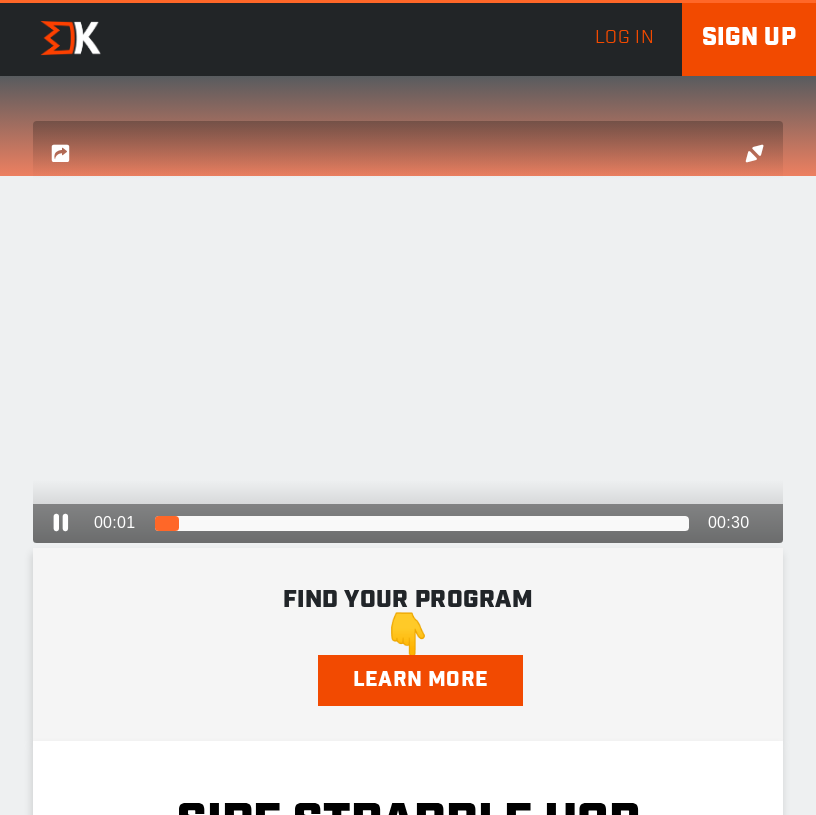 click on ".a{fill:#000;opacity:0.65;}.b{fill:#fff;opacity:1.0;}
play-rounded-fill
.fp-color-play{opacity:0.65;}.controlbutton{fill:#fff;}
play-rounded-outline
.fp-color-play{opacity:0.65;}.controlbutton{fill:#fff;}
play-sharp-fill
.controlbuttonbg{opacity:0.65;}.controlbutton{fill:#fff;}
play-sharp-outline" at bounding box center (408, 332) 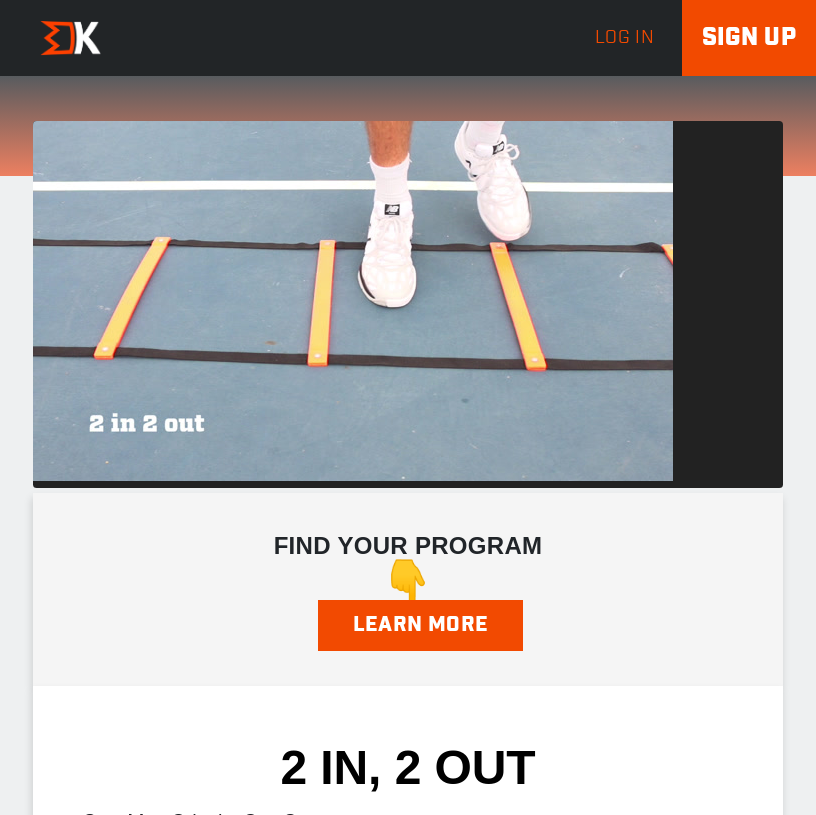 scroll, scrollTop: 0, scrollLeft: 0, axis: both 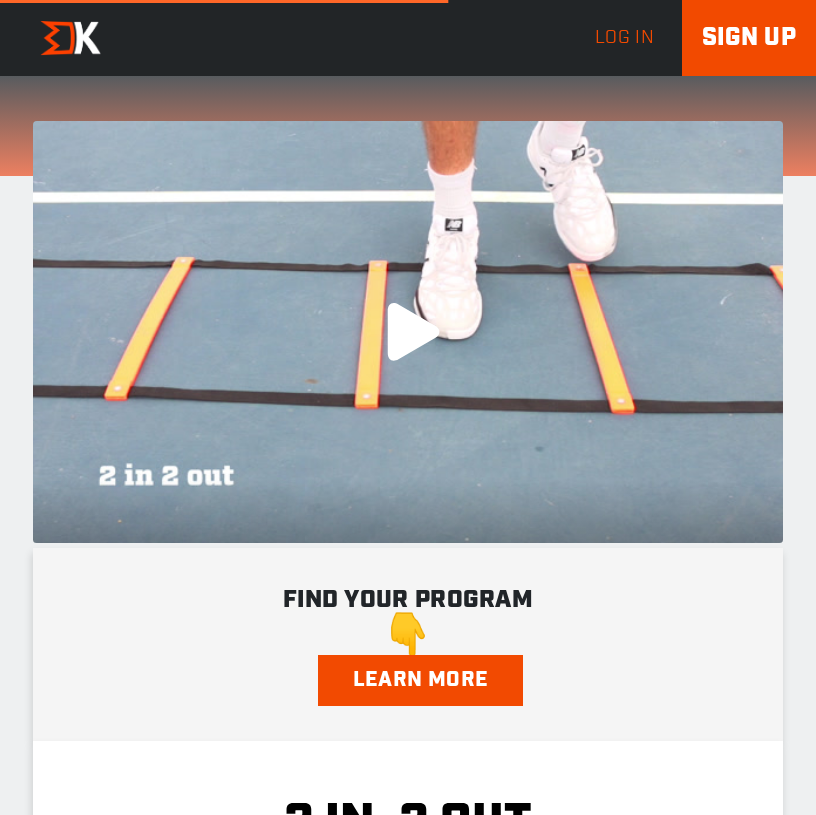 click on ".a{fill:#000;opacity:0.65;}.b{fill:#fff;opacity:1.0;}
play-rounded-fill
.fp-color-play{opacity:0.65;}.controlbutton{fill:#fff;}
play-rounded-outline
.fp-color-play{opacity:0.65;}.controlbutton{fill:#fff;}
play-sharp-fill
.controlbuttonbg{opacity:0.65;}.controlbutton{fill:#fff;}
play-sharp-outline" at bounding box center (408, 332) 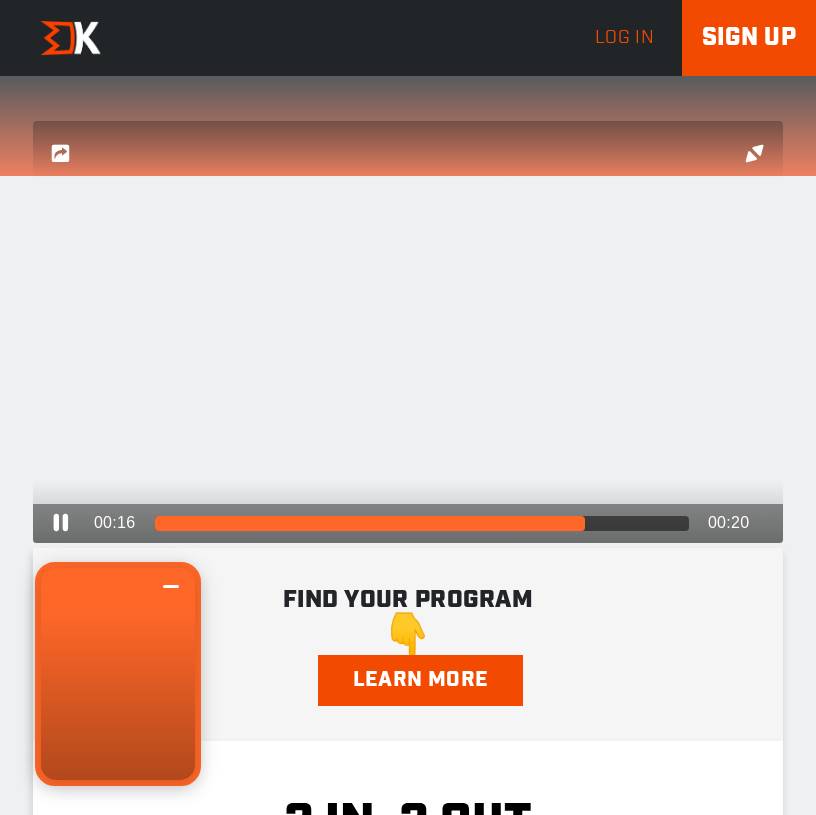 click on ".a{fill:#000;opacity:0.65;}.b{fill:#fff;opacity:1.0;}
play-rounded-fill
.fp-color-play{opacity:0.65;}.controlbutton{fill:#fff;}
play-rounded-outline
.fp-color-play{opacity:0.65;}.controlbutton{fill:#fff;}
play-sharp-fill
.controlbuttonbg{opacity:0.65;}.controlbutton{fill:#fff;}
play-sharp-outline" at bounding box center [408, 332] 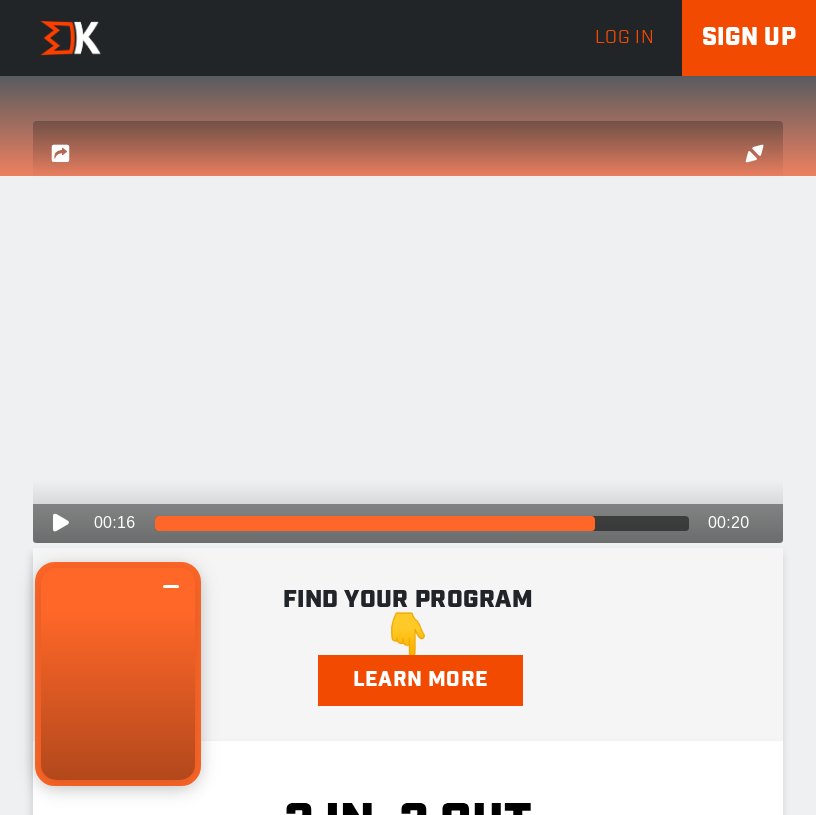 click on ".a{fill:#000;opacity:0.65;}.b{fill:#fff;opacity:1.0;}
play-rounded-fill
.fp-color-play{opacity:0.65;}.controlbutton{fill:#fff;}
play-rounded-outline
.fp-color-play{opacity:0.65;}.controlbutton{fill:#fff;}
play-sharp-fill
.controlbuttonbg{opacity:0.65;}.controlbutton{fill:#fff;}
play-sharp-outline" at bounding box center (408, 332) 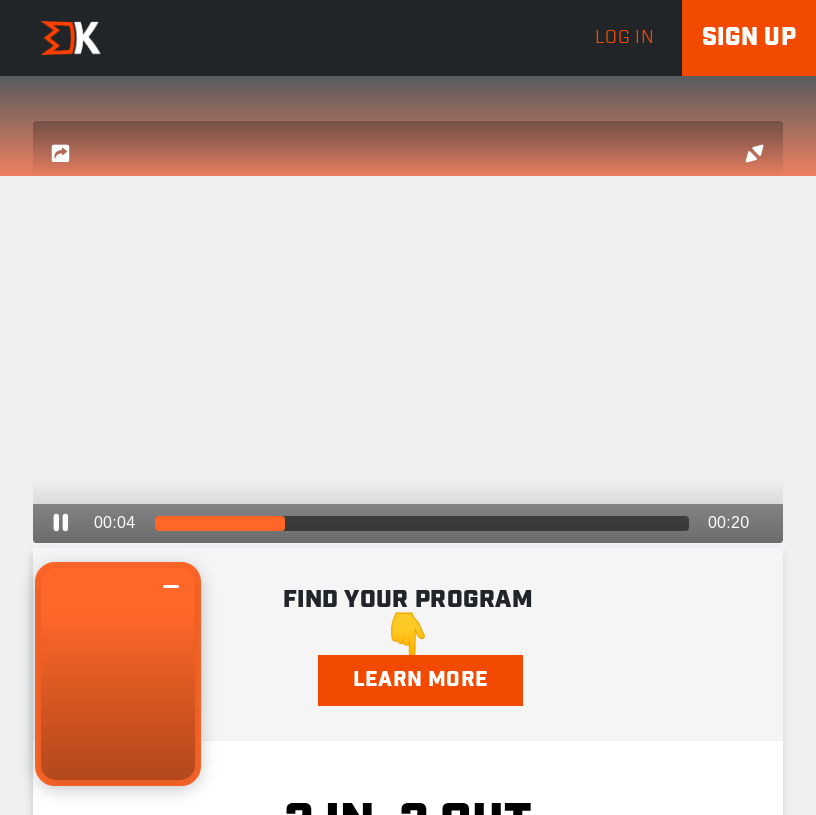 click on ".a{fill:#000;opacity:0.65;}.b{fill:#fff;opacity:1.0;}
play-rounded-fill
.fp-color-play{opacity:0.65;}.controlbutton{fill:#fff;}
play-rounded-outline
.fp-color-play{opacity:0.65;}.controlbutton{fill:#fff;}
play-sharp-fill
.controlbuttonbg{opacity:0.65;}.controlbutton{fill:#fff;}
play-sharp-outline" at bounding box center [408, 332] 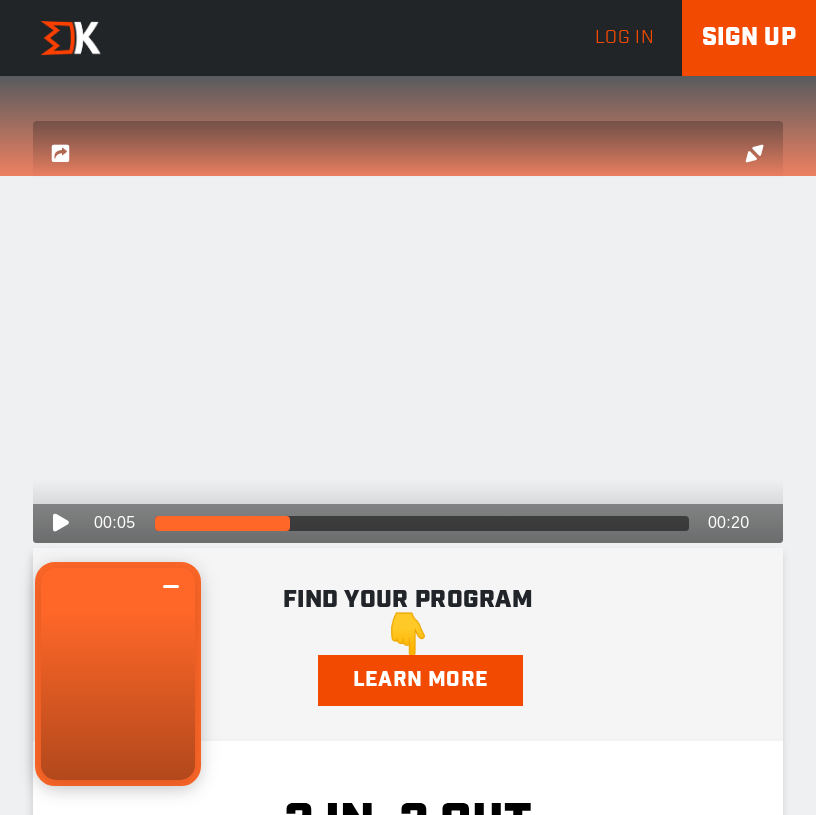 click on ".a{fill:#000;opacity:0.65;}.b{fill:#fff;opacity:1.0;}
play-rounded-fill
.fp-color-play{opacity:0.65;}.controlbutton{fill:#fff;}
play-rounded-outline
.fp-color-play{opacity:0.65;}.controlbutton{fill:#fff;}
play-sharp-fill
.controlbuttonbg{opacity:0.65;}.controlbutton{fill:#fff;}
play-sharp-outline" at bounding box center [408, 332] 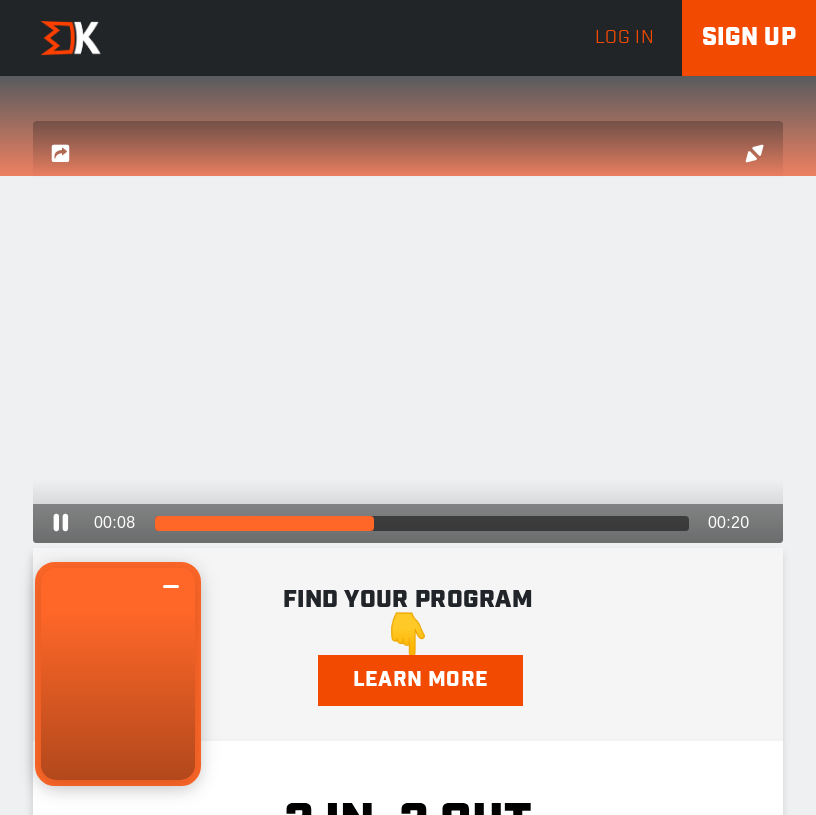 click on ".a{fill:#000;opacity:0.65;}.b{fill:#fff;opacity:1.0;}
play-rounded-fill
.fp-color-play{opacity:0.65;}.controlbutton{fill:#fff;}
play-rounded-outline
.fp-color-play{opacity:0.65;}.controlbutton{fill:#fff;}
play-sharp-fill
.controlbuttonbg{opacity:0.65;}.controlbutton{fill:#fff;}
play-sharp-outline" at bounding box center [408, 332] 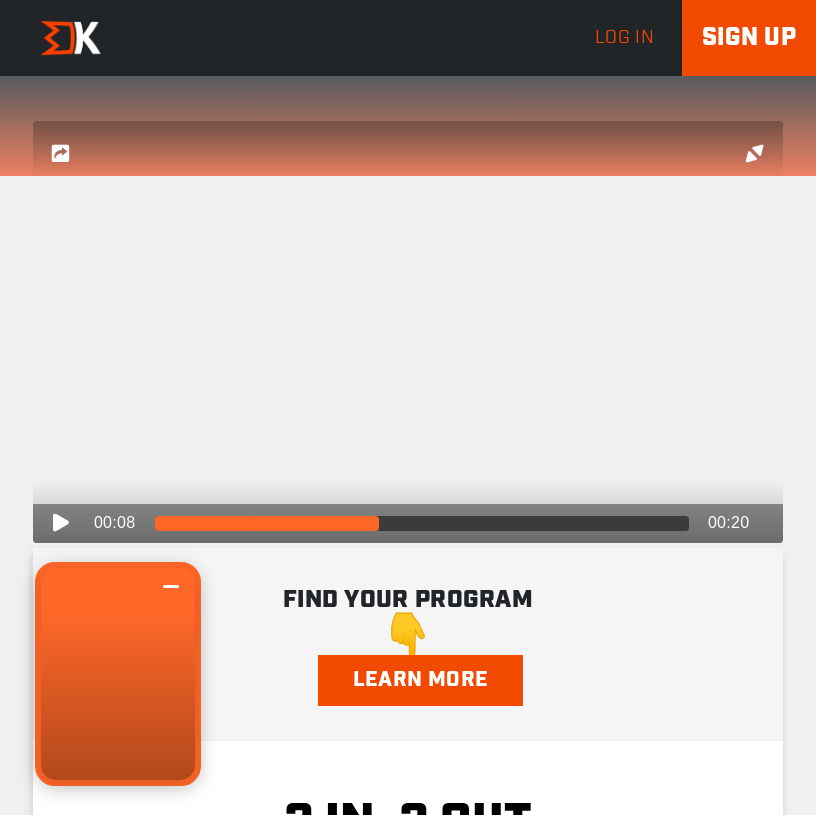 click on ".a{fill:#000;opacity:0.65;}.b{fill:#fff;opacity:1.0;}
play-rounded-fill
.fp-color-play{opacity:0.65;}.controlbutton{fill:#fff;}
play-rounded-outline
.fp-color-play{opacity:0.65;}.controlbutton{fill:#fff;}
play-sharp-fill
.controlbuttonbg{opacity:0.65;}.controlbutton{fill:#fff;}
play-sharp-outline" at bounding box center (408, 332) 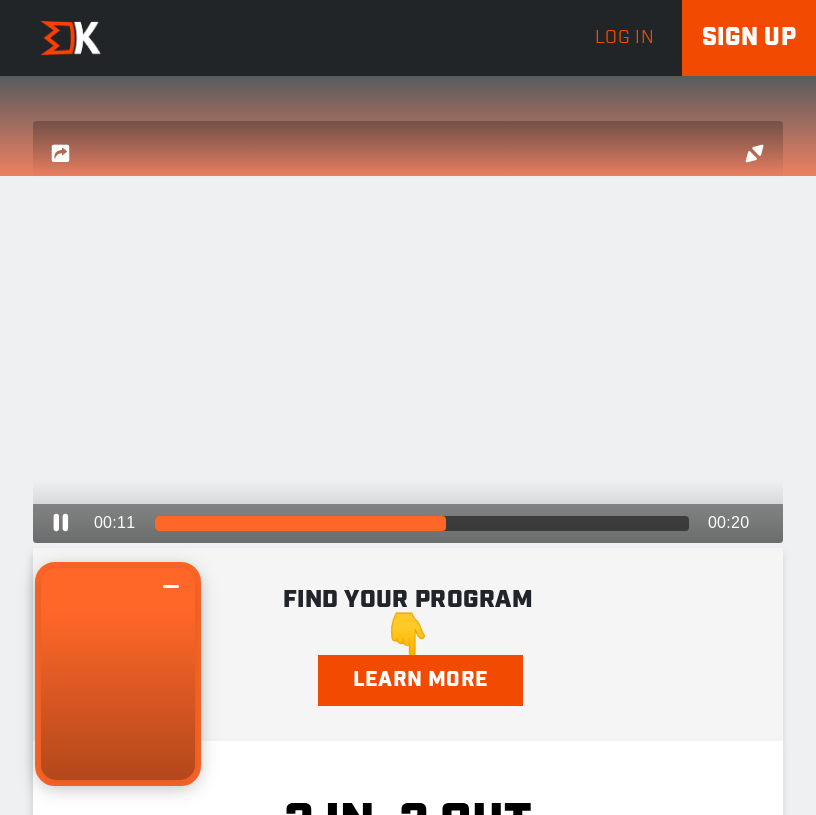 click on ".a{fill:#000;opacity:0.65;}.b{fill:#fff;opacity:1.0;}
play-rounded-fill
.fp-color-play{opacity:0.65;}.controlbutton{fill:#fff;}
play-rounded-outline
.fp-color-play{opacity:0.65;}.controlbutton{fill:#fff;}
play-sharp-fill
.controlbuttonbg{opacity:0.65;}.controlbutton{fill:#fff;}
play-sharp-outline" at bounding box center (408, 332) 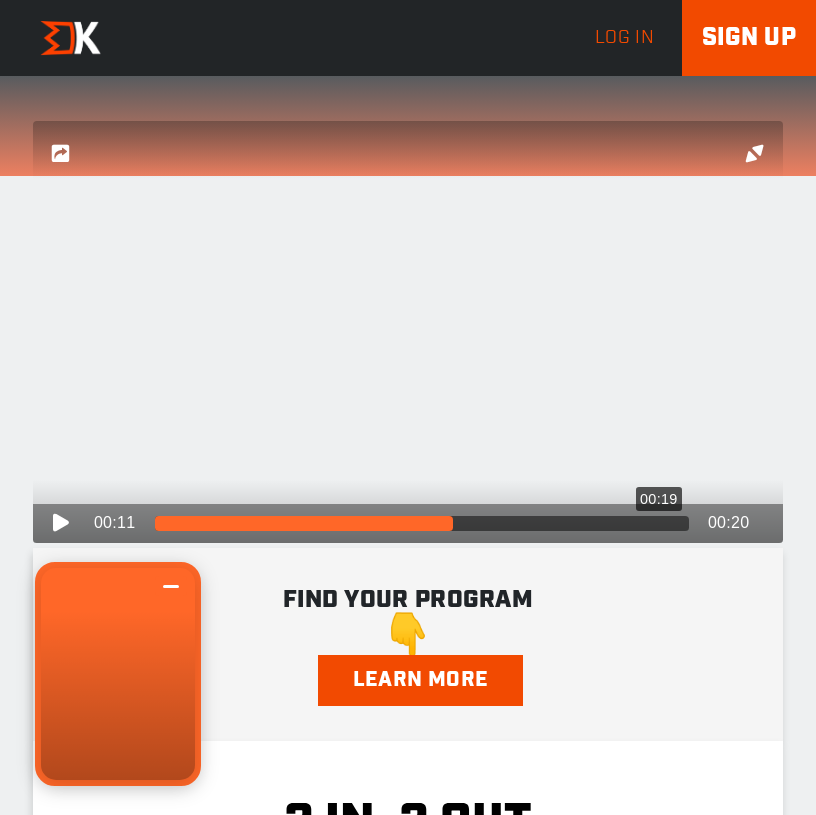 click on "00:19" at bounding box center (422, 523) 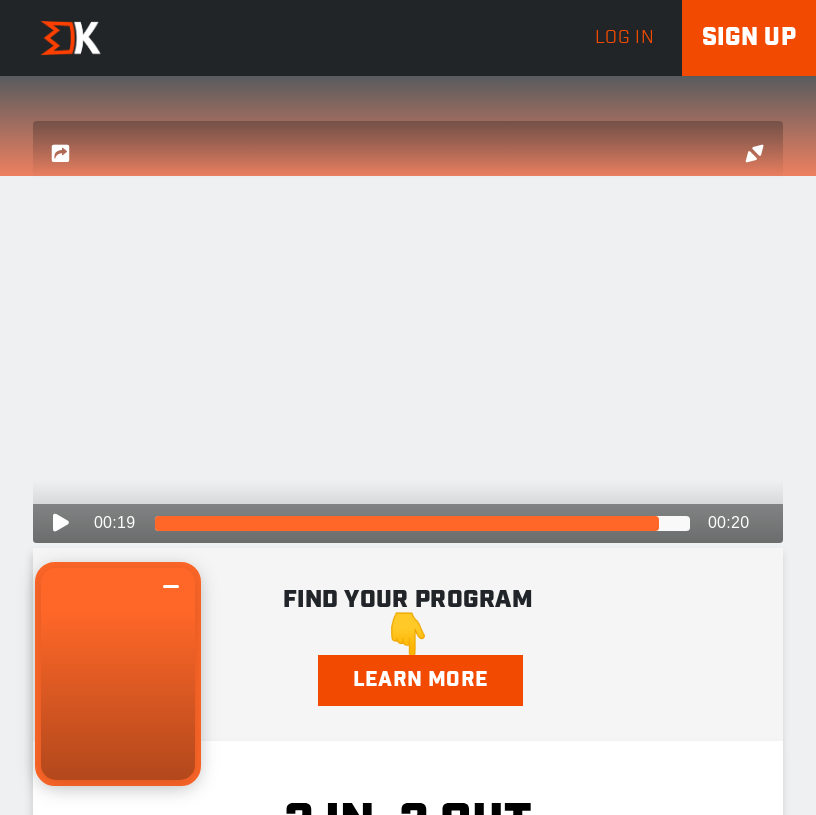click on ".a{fill:#000;opacity:0.65;}.b{fill:#fff;opacity:1.0;}
play-rounded-fill
.fp-color-play{opacity:0.65;}.controlbutton{fill:#fff;}
play-rounded-outline
.fp-color-play{opacity:0.65;}.controlbutton{fill:#fff;}
play-sharp-fill
.controlbuttonbg{opacity:0.65;}.controlbutton{fill:#fff;}
play-sharp-outline" at bounding box center (408, 332) 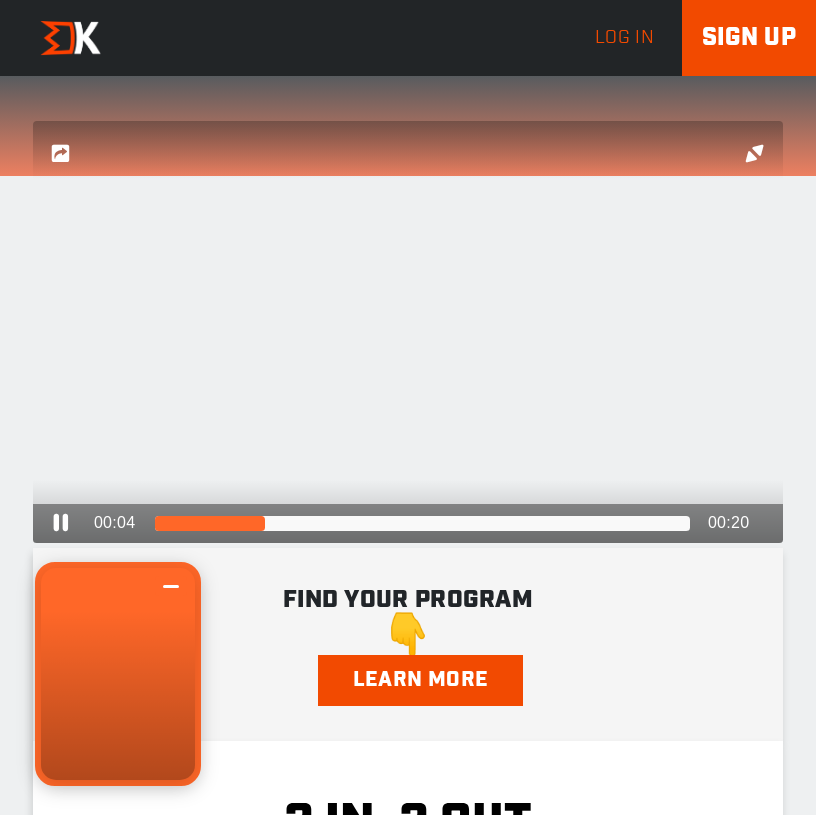 click on ".a{fill:#000;opacity:0.65;}.b{fill:#fff;opacity:1.0;}
play-rounded-fill
.fp-color-play{opacity:0.65;}.controlbutton{fill:#fff;}
play-rounded-outline
.fp-color-play{opacity:0.65;}.controlbutton{fill:#fff;}
play-sharp-fill
.controlbuttonbg{opacity:0.65;}.controlbutton{fill:#fff;}
play-sharp-outline" at bounding box center [408, 332] 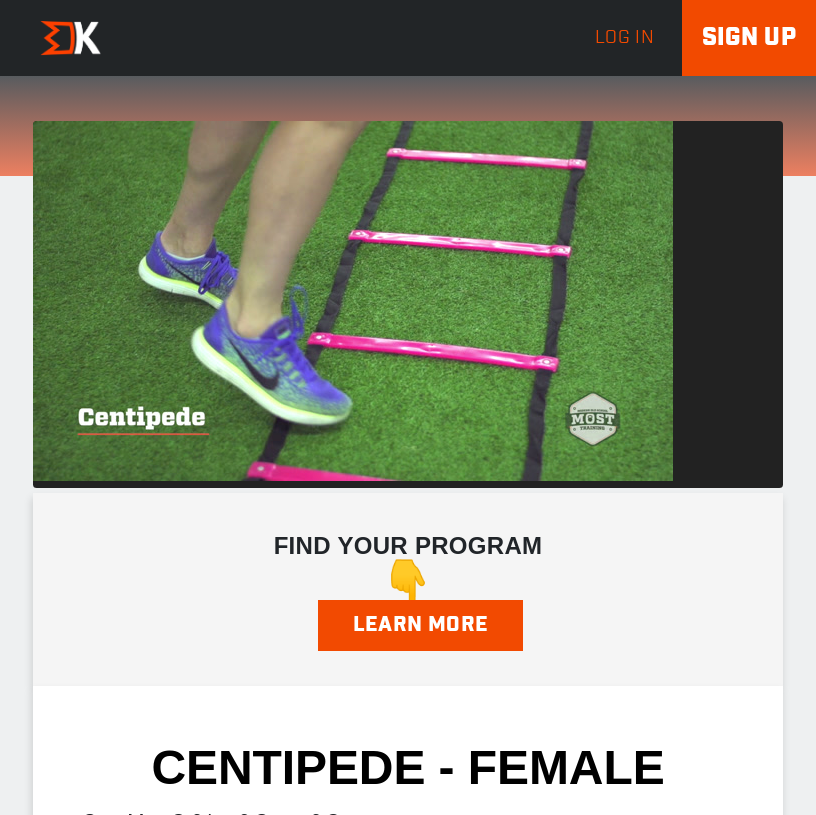scroll, scrollTop: 0, scrollLeft: 0, axis: both 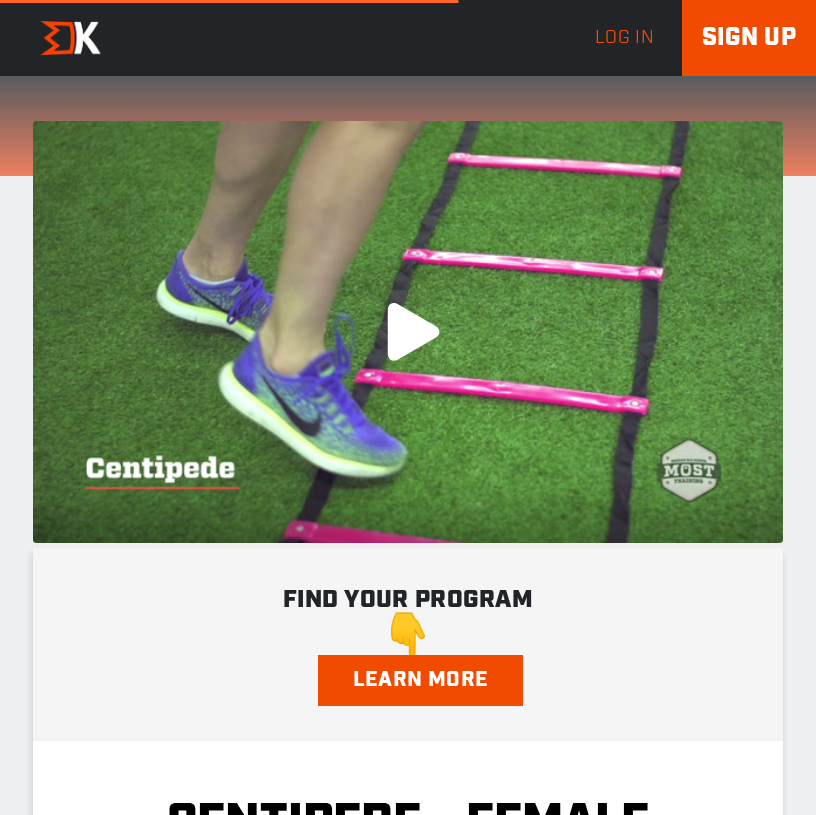click on ".a{fill:#000;opacity:0.65;}.b{fill:#fff;opacity:1.0;}
play-rounded-fill
.fp-color-play{opacity:0.65;}.controlbutton{fill:#fff;}
play-rounded-outline
.fp-color-play{opacity:0.65;}.controlbutton{fill:#fff;}
play-sharp-fill
.controlbuttonbg{opacity:0.65;}.controlbutton{fill:#fff;}
play-sharp-outline" at bounding box center [408, 332] 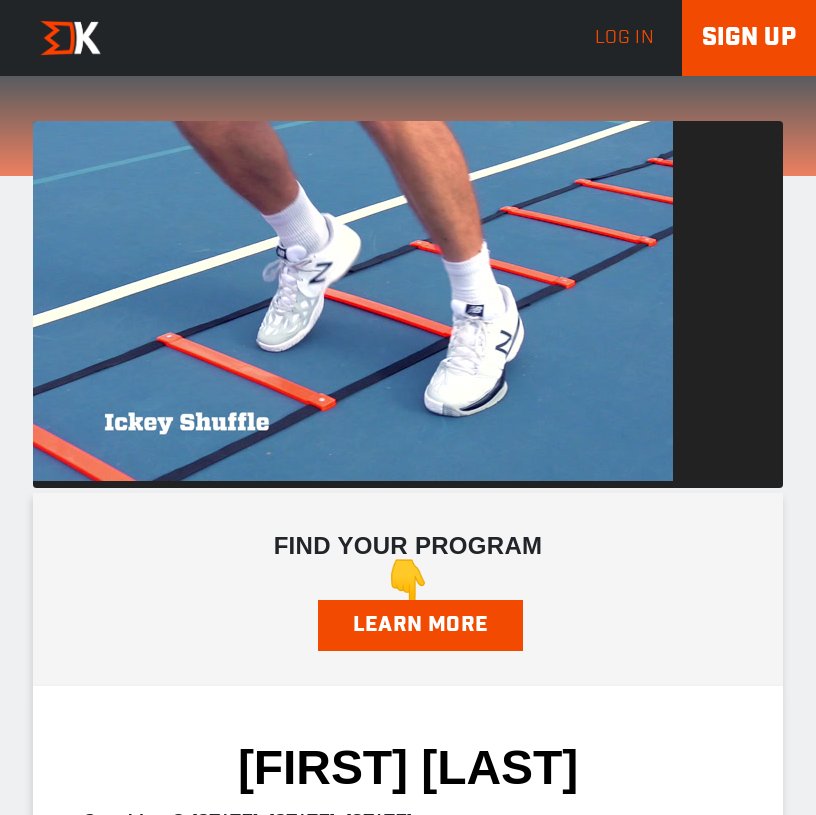 scroll, scrollTop: 0, scrollLeft: 0, axis: both 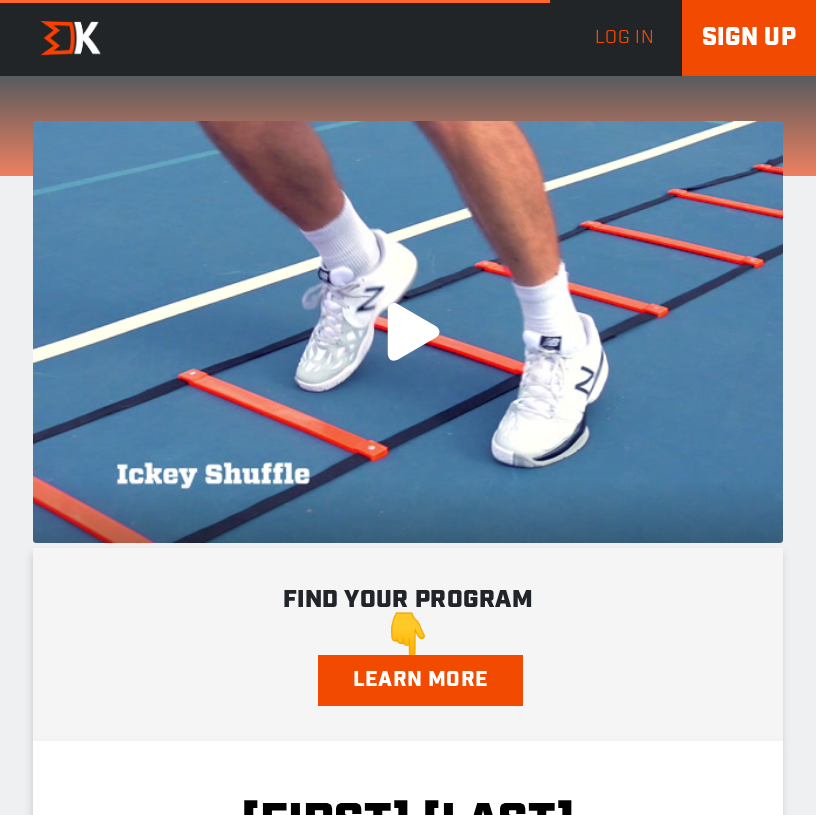 click on ".a{fill:#000;opacity:0.65;}.b{fill:#fff;opacity:1.0;}
play-rounded-fill
.fp-color-play{opacity:0.65;}.controlbutton{fill:#fff;}
play-rounded-outline
.fp-color-play{opacity:0.65;}.controlbutton{fill:#fff;}
play-sharp-fill
.controlbuttonbg{opacity:0.65;}.controlbutton{fill:#fff;}
play-sharp-outline" at bounding box center [408, 332] 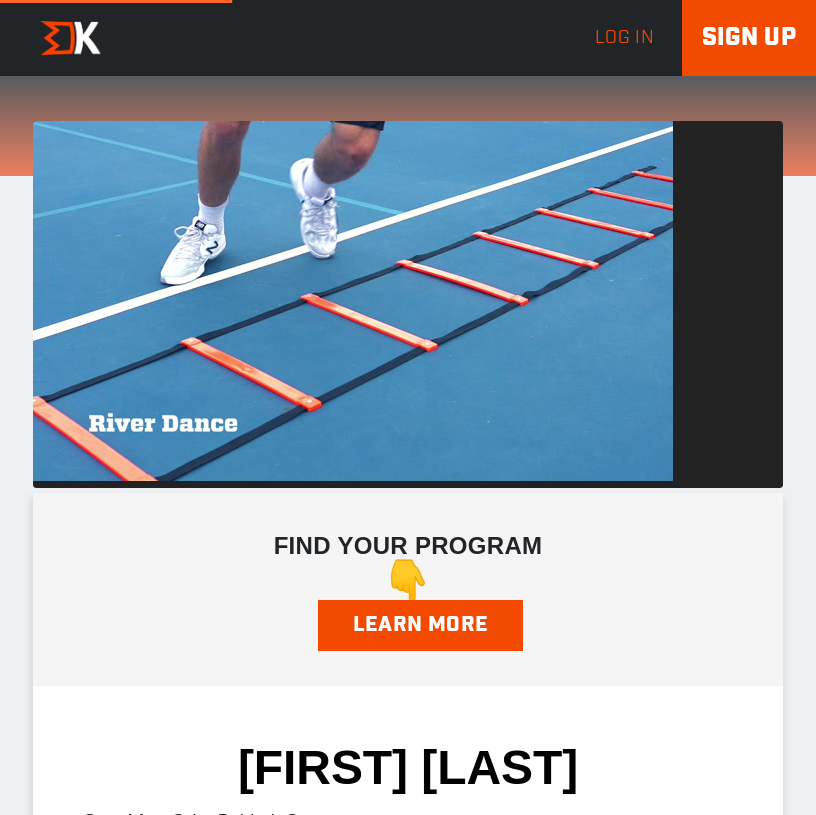 scroll, scrollTop: 0, scrollLeft: 0, axis: both 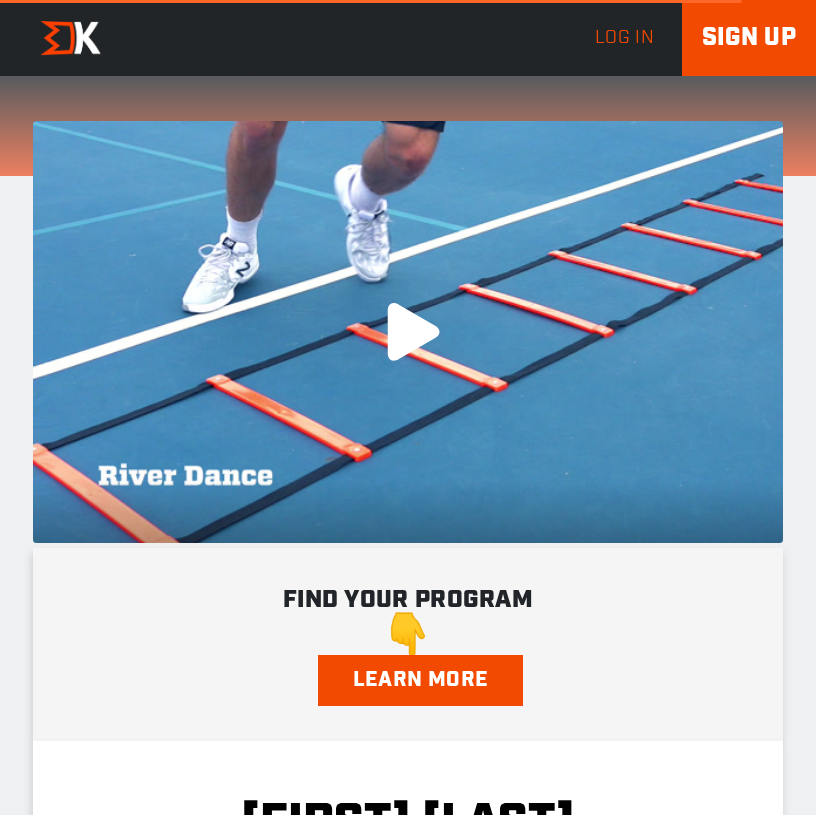 click on ".a{fill:#000;opacity:0.65;}.b{fill:#fff;opacity:1.0;}
play-rounded-fill
.fp-color-play{opacity:0.65;}.controlbutton{fill:#fff;}
play-rounded-outline
.fp-color-play{opacity:0.65;}.controlbutton{fill:#fff;}
play-sharp-fill
.controlbuttonbg{opacity:0.65;}.controlbutton{fill:#fff;}
play-sharp-outline" at bounding box center (408, 332) 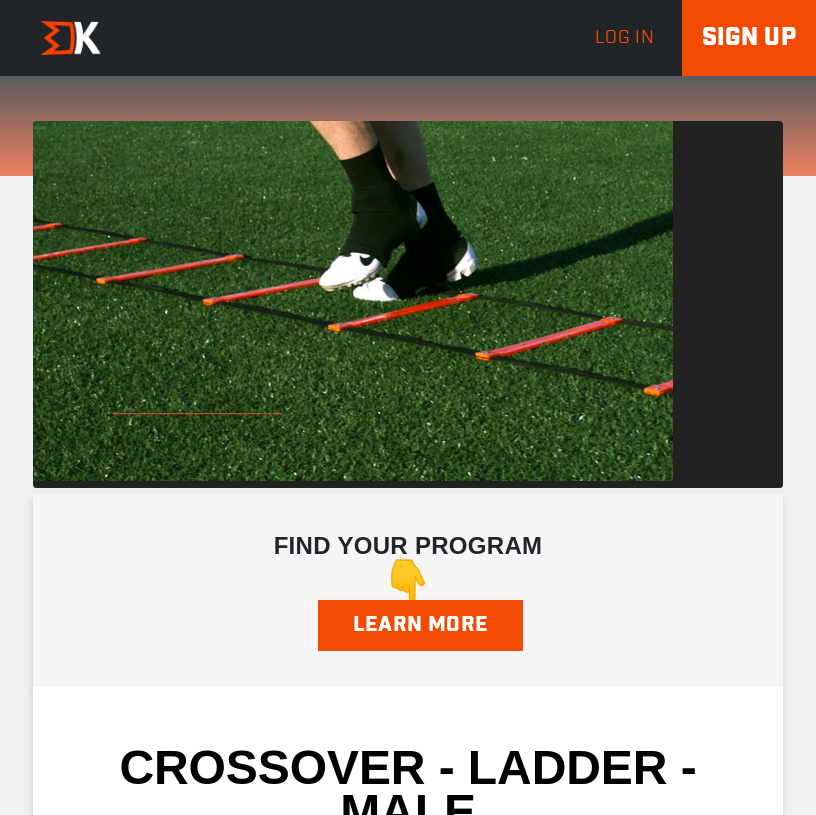 scroll, scrollTop: 0, scrollLeft: 0, axis: both 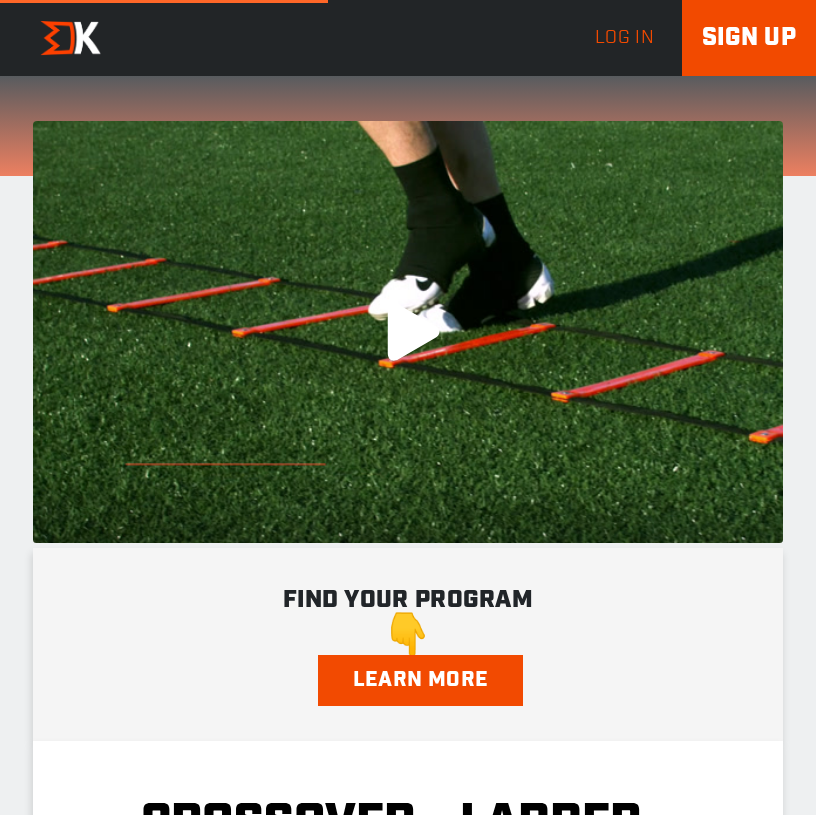 click on ".a{fill:#000;opacity:0.65;}.b{fill:#fff;opacity:1.0;}
play-rounded-fill
.fp-color-play{opacity:0.65;}.controlbutton{fill:#fff;}
play-rounded-outline
.fp-color-play{opacity:0.65;}.controlbutton{fill:#fff;}
play-sharp-fill
.controlbuttonbg{opacity:0.65;}.controlbutton{fill:#fff;}
play-sharp-outline" at bounding box center [408, 332] 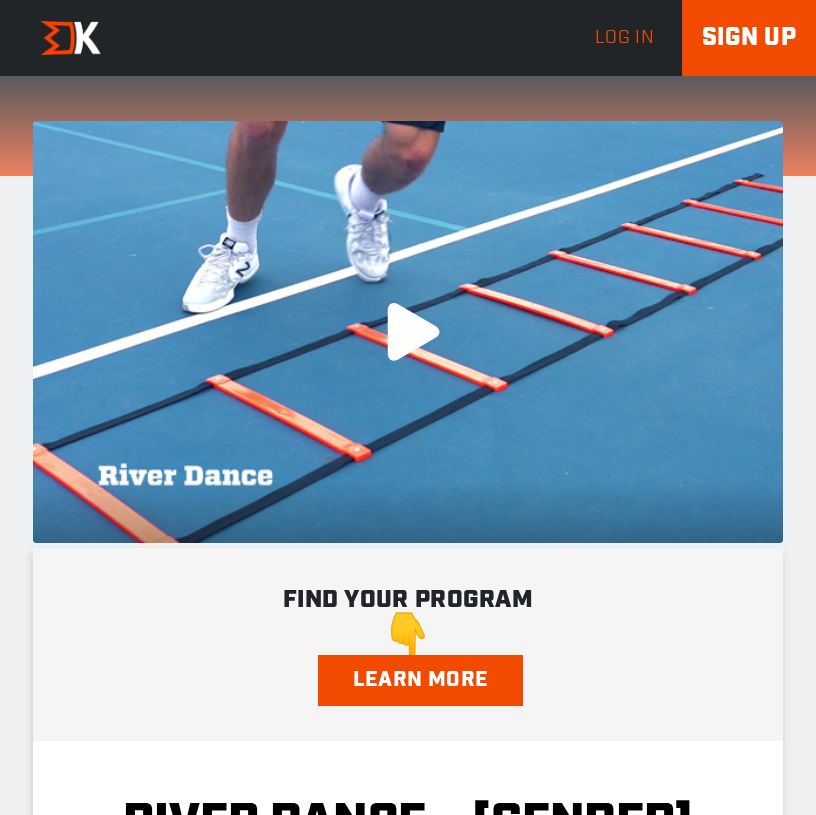 scroll, scrollTop: 0, scrollLeft: 0, axis: both 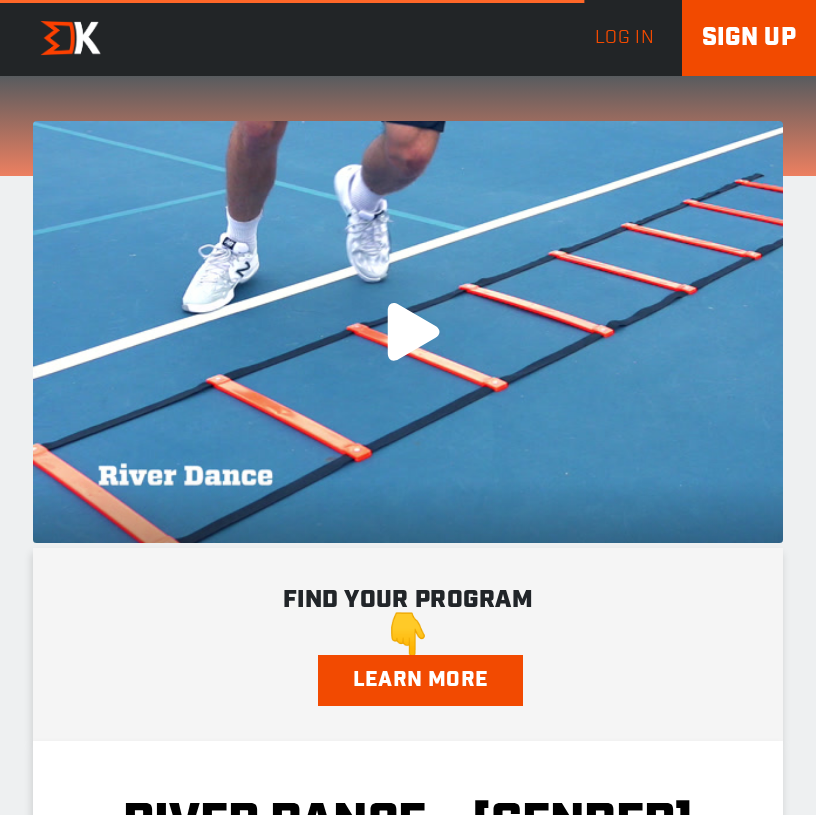 drag, startPoint x: 403, startPoint y: 319, endPoint x: 410, endPoint y: 328, distance: 11.401754 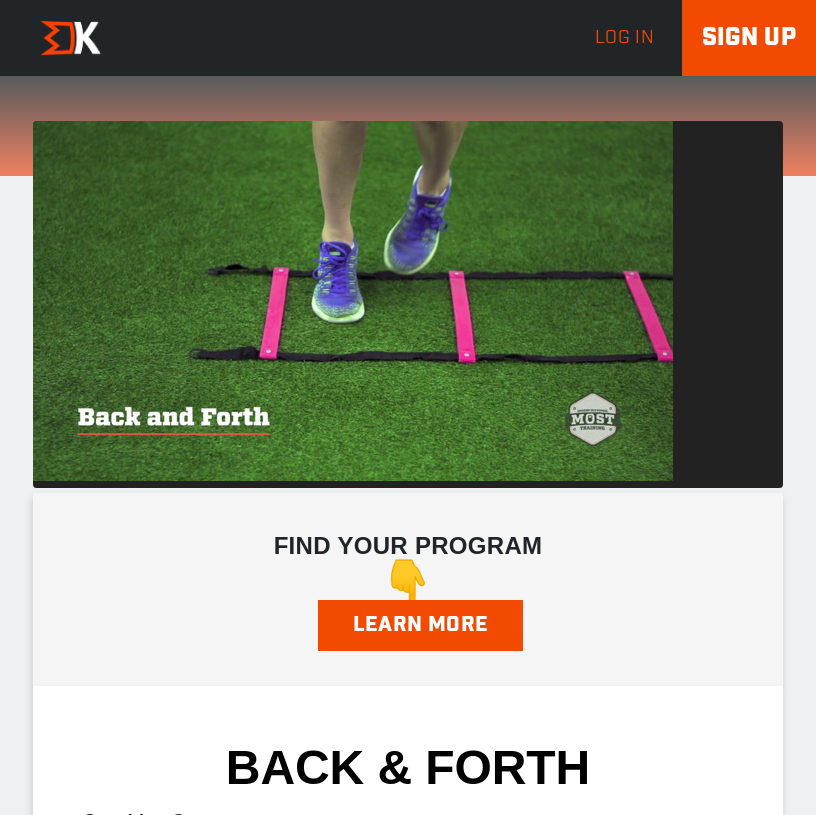 scroll, scrollTop: 0, scrollLeft: 0, axis: both 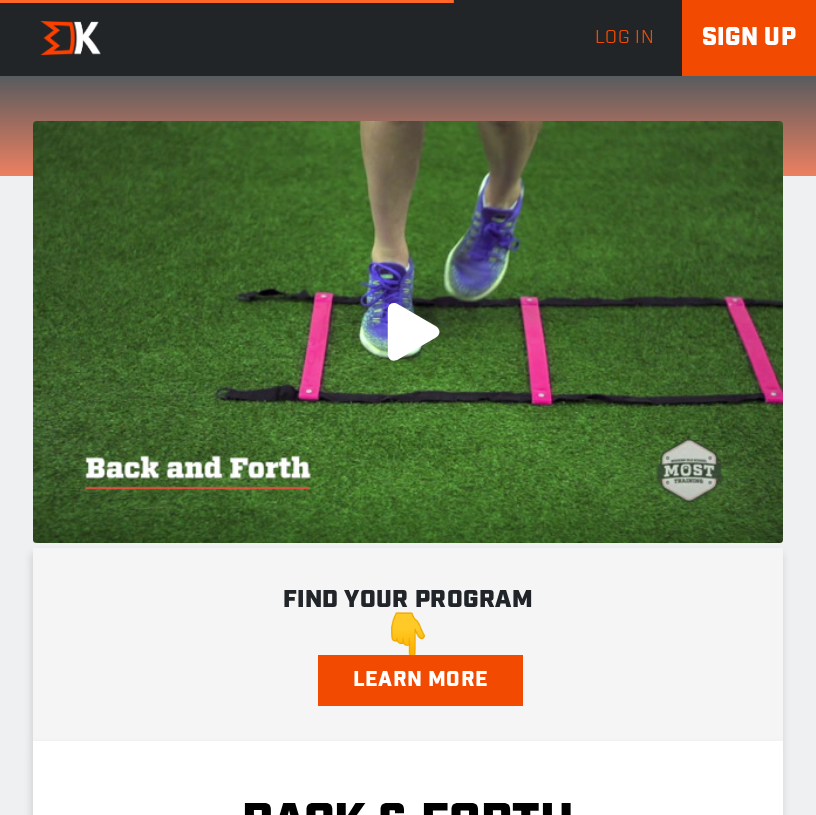 click on ".a{fill:#000;opacity:0.65;}.b{fill:#fff;opacity:1.0;}
play-rounded-fill
.fp-color-play{opacity:0.65;}.controlbutton{fill:#fff;}
play-rounded-outline
.fp-color-play{opacity:0.65;}.controlbutton{fill:#fff;}
play-sharp-fill
.controlbuttonbg{opacity:0.65;}.controlbutton{fill:#fff;}
play-sharp-outline" at bounding box center [408, 332] 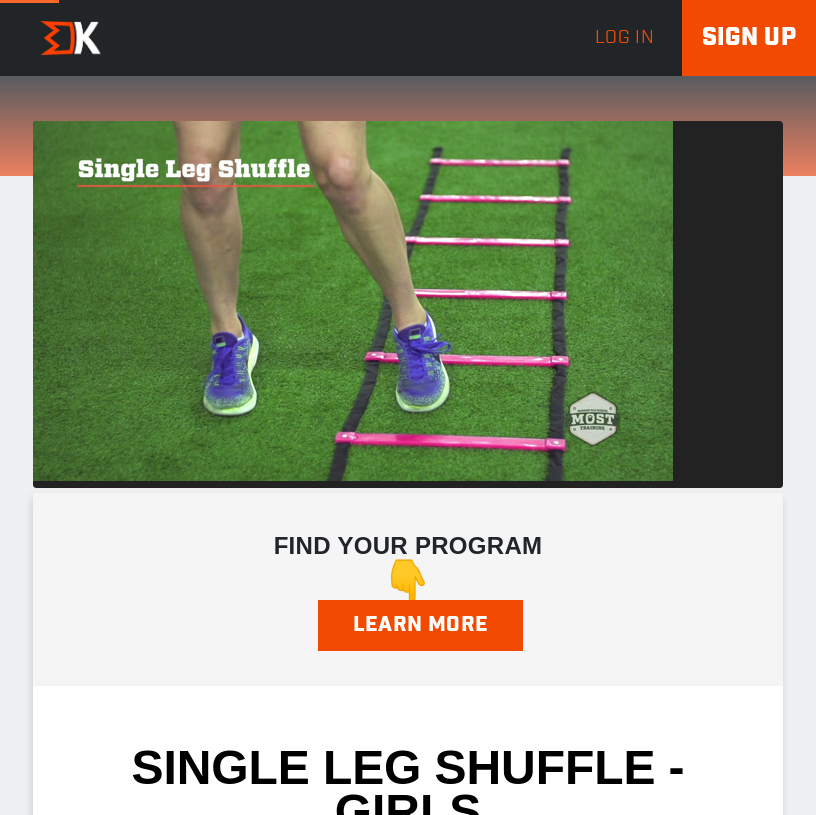 scroll, scrollTop: 0, scrollLeft: 0, axis: both 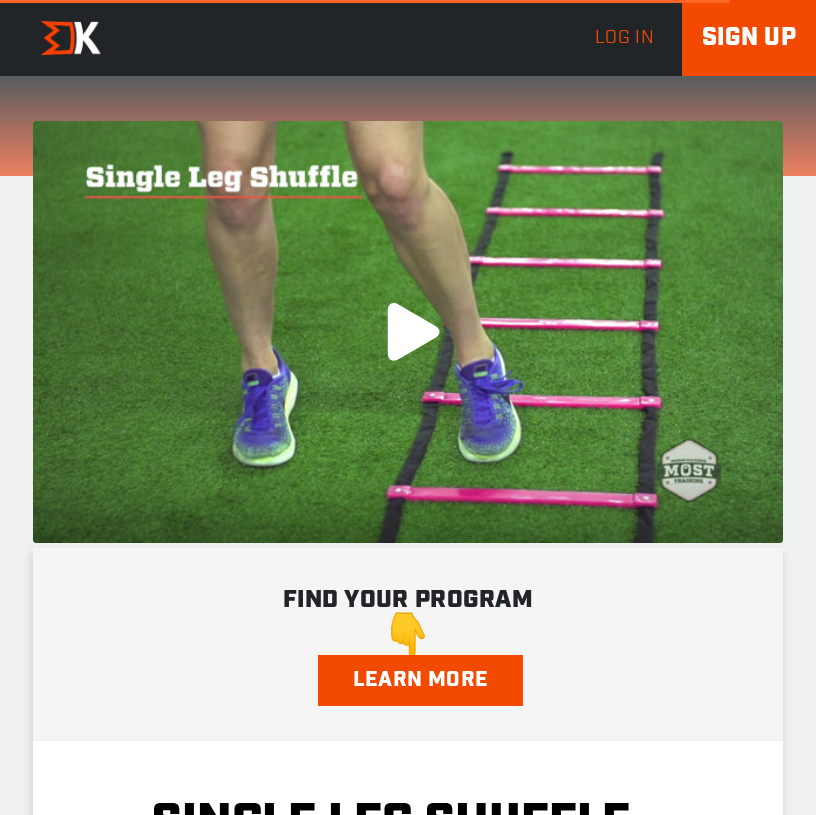 click on ".a{fill:#000;opacity:0.65;}.b{fill:#fff;opacity:1.0;}
play-rounded-fill
.fp-color-play{opacity:0.65;}.controlbutton{fill:#fff;}
play-rounded-outline
.fp-color-play{opacity:0.65;}.controlbutton{fill:#fff;}
play-sharp-fill
.controlbuttonbg{opacity:0.65;}.controlbutton{fill:#fff;}
play-sharp-outline" at bounding box center (408, 332) 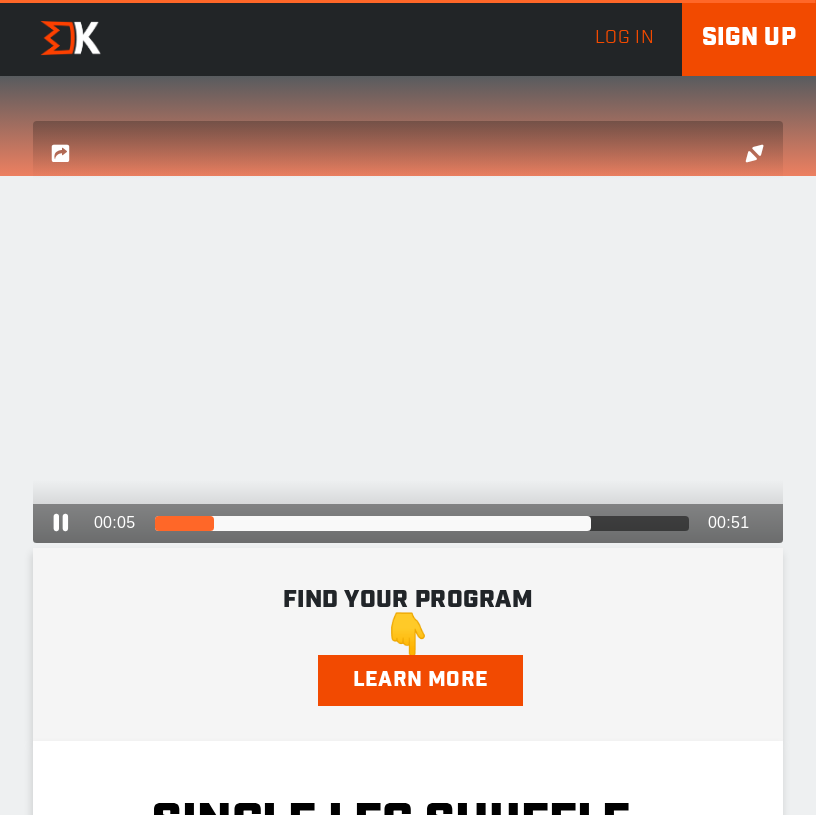 click on ".a{fill:#000;opacity:0.65;}.b{fill:#fff;opacity:1.0;}
play-rounded-fill
.fp-color-play{opacity:0.65;}.controlbutton{fill:#fff;}
play-rounded-outline
.fp-color-play{opacity:0.65;}.controlbutton{fill:#fff;}
play-sharp-fill
.controlbuttonbg{opacity:0.65;}.controlbutton{fill:#fff;}
play-sharp-outline" at bounding box center [408, 332] 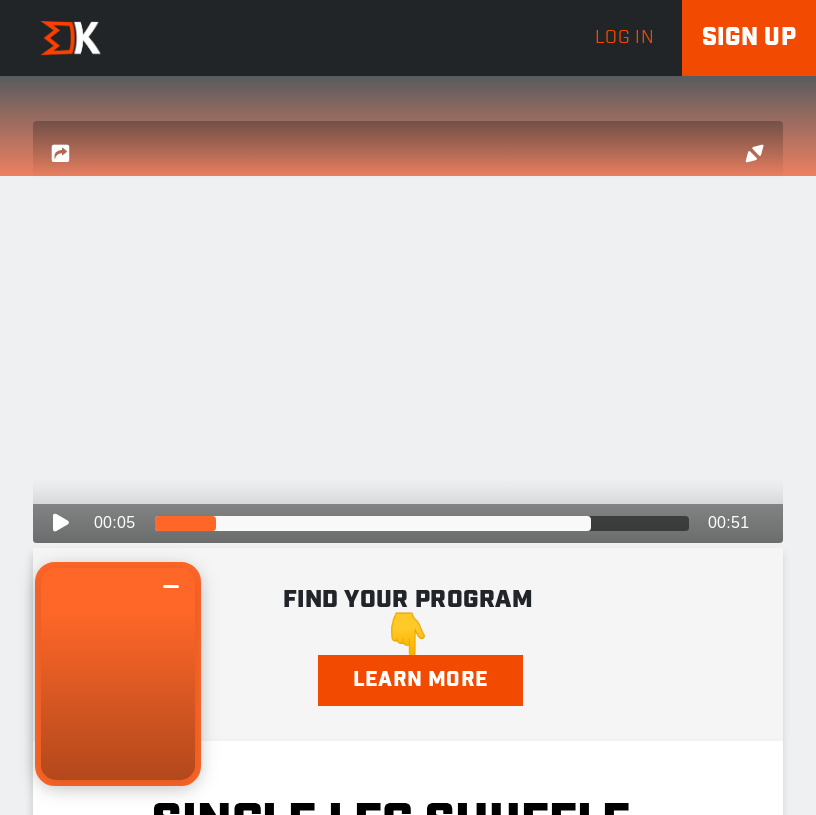 click on ".a{fill:#000;opacity:0.65;}.b{fill:#fff;opacity:1.0;}
play-rounded-fill
.fp-color-play{opacity:0.65;}.controlbutton{fill:#fff;}
play-rounded-outline
.fp-color-play{opacity:0.65;}.controlbutton{fill:#fff;}
play-sharp-fill
.controlbuttonbg{opacity:0.65;}.controlbutton{fill:#fff;}
play-sharp-outline" at bounding box center [408, 332] 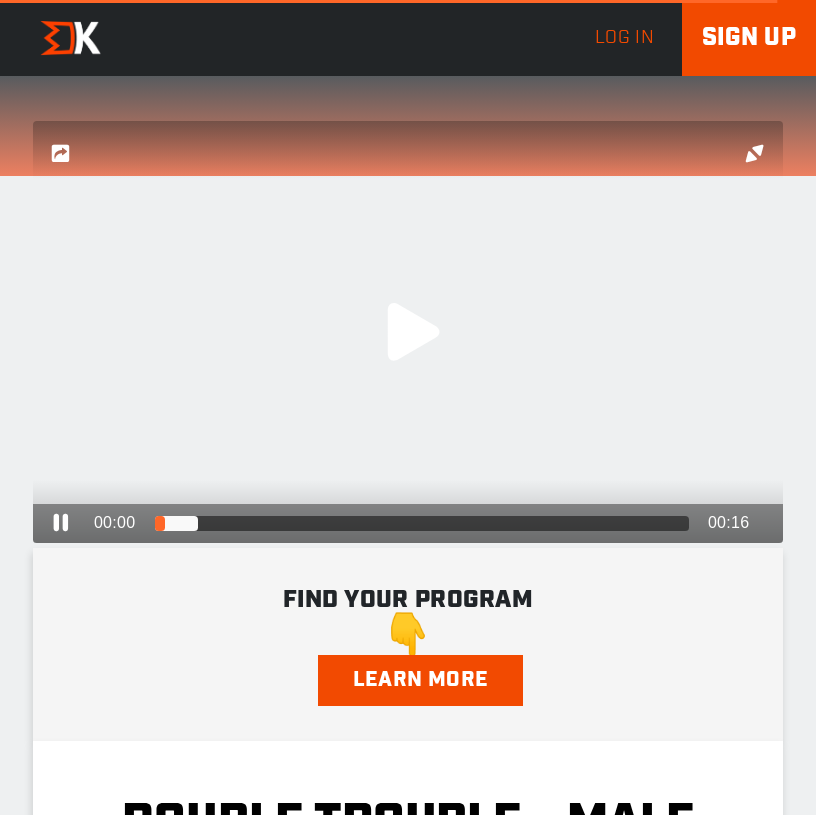 scroll, scrollTop: 0, scrollLeft: 0, axis: both 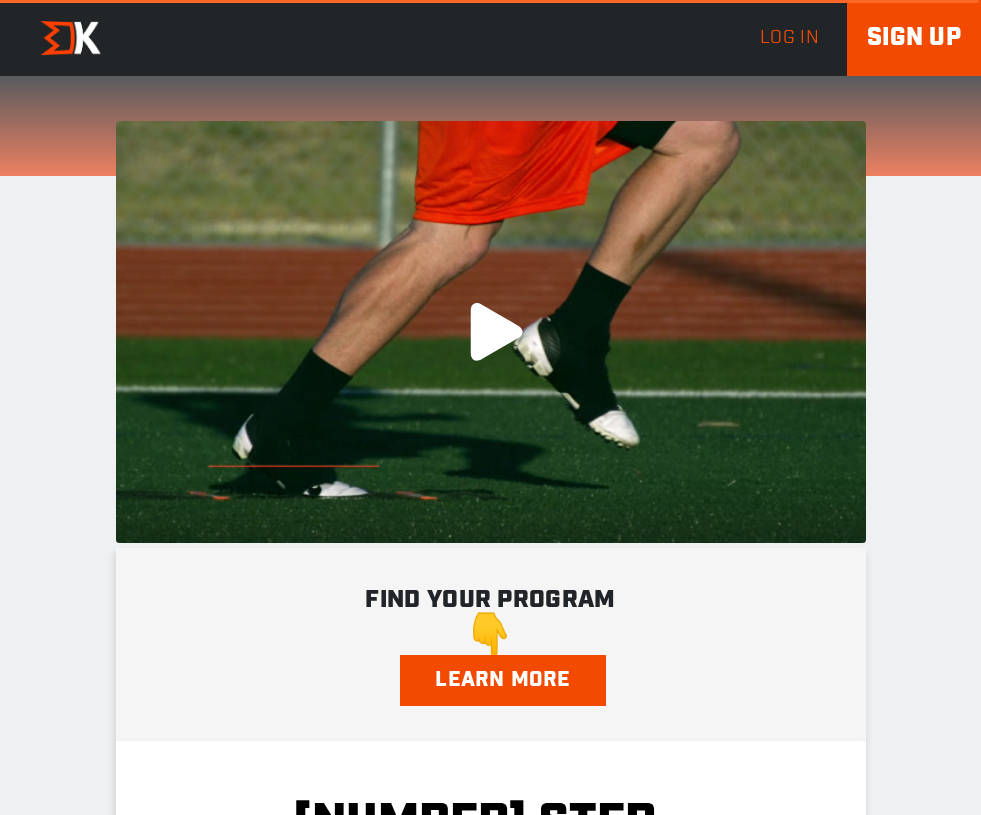 click on ".a{fill:#000;opacity:0.65;}.b{fill:#fff;opacity:1.0;}
play-rounded-fill
.fp-color-play{opacity:0.65;}.controlbutton{fill:#fff;}
play-rounded-outline
.fp-color-play{opacity:0.65;}.controlbutton{fill:#fff;}
play-sharp-fill
.controlbuttonbg{opacity:0.65;}.controlbutton{fill:#fff;}
play-sharp-outline" at bounding box center (491, 332) 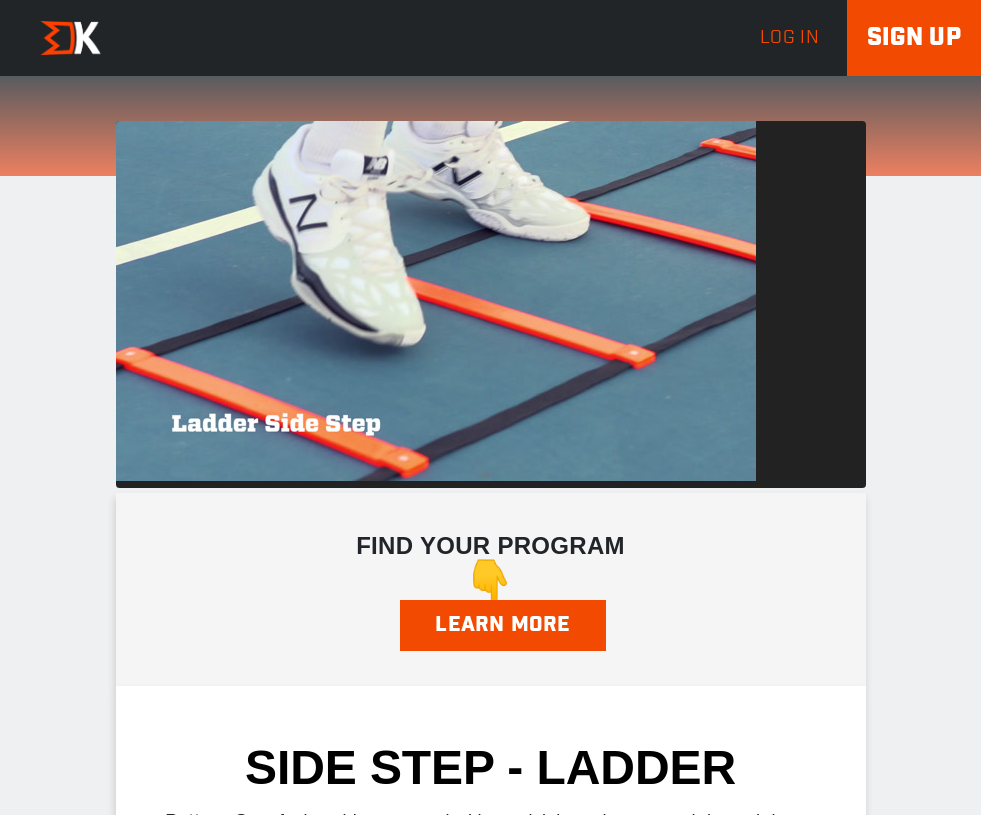 scroll, scrollTop: 0, scrollLeft: 0, axis: both 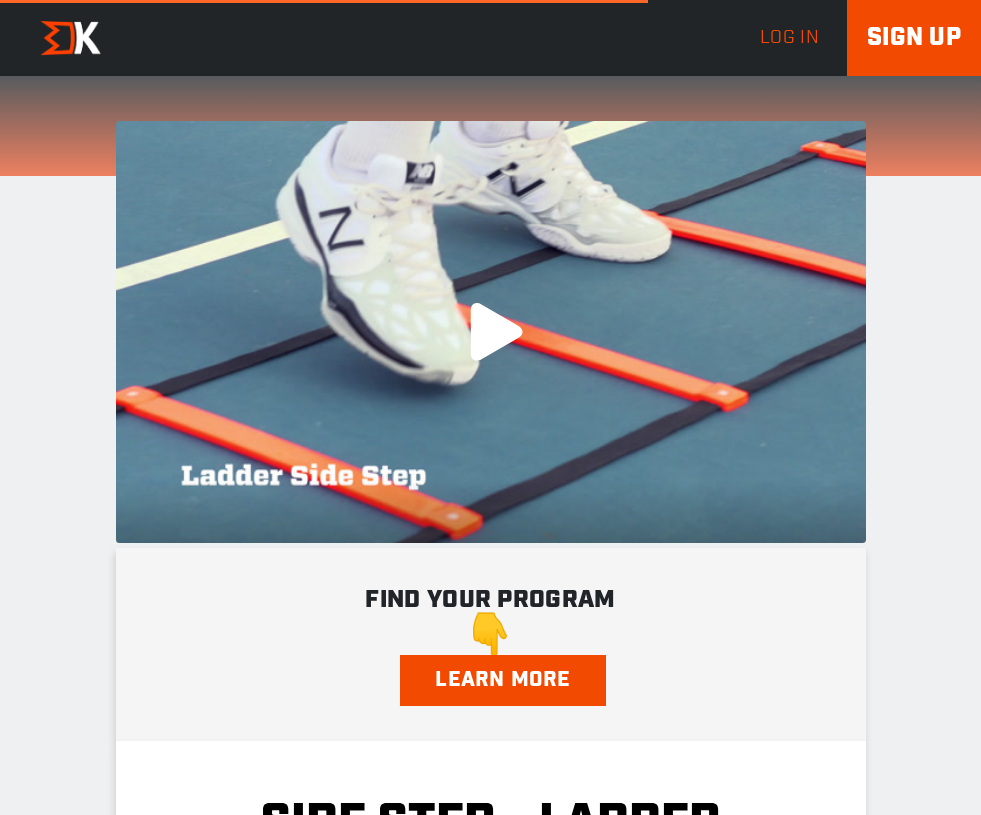 click on ".a{fill:#000;opacity:0.65;}.b{fill:#fff;opacity:1.0;}
play-rounded-fill
.fp-color-play{opacity:0.65;}.controlbutton{fill:#fff;}
play-rounded-outline
.fp-color-play{opacity:0.65;}.controlbutton{fill:#fff;}
play-sharp-fill
.controlbuttonbg{opacity:0.65;}.controlbutton{fill:#fff;}
play-sharp-outline" at bounding box center (491, 332) 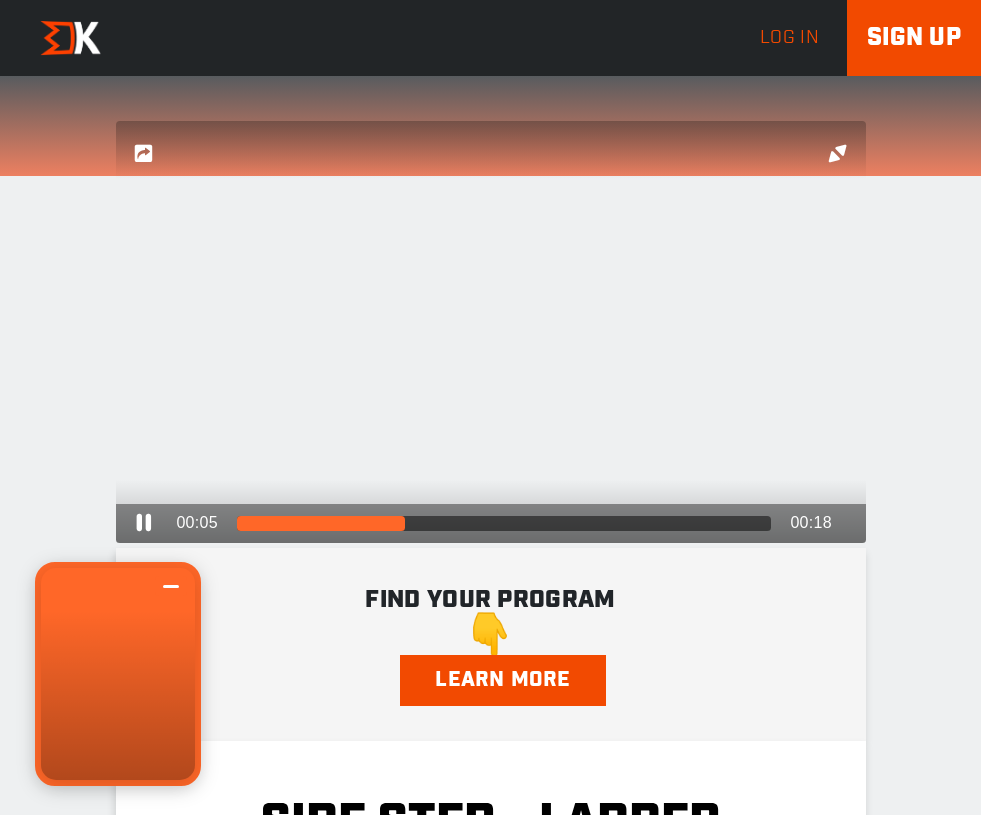 click on ".a{fill:#000;opacity:0.65;}.b{fill:#fff;opacity:1.0;}
play-rounded-fill
.fp-color-play{opacity:0.65;}.controlbutton{fill:#fff;}
play-rounded-outline
.fp-color-play{opacity:0.65;}.controlbutton{fill:#fff;}
play-sharp-fill
.controlbuttonbg{opacity:0.65;}.controlbutton{fill:#fff;}
play-sharp-outline" at bounding box center [491, 332] 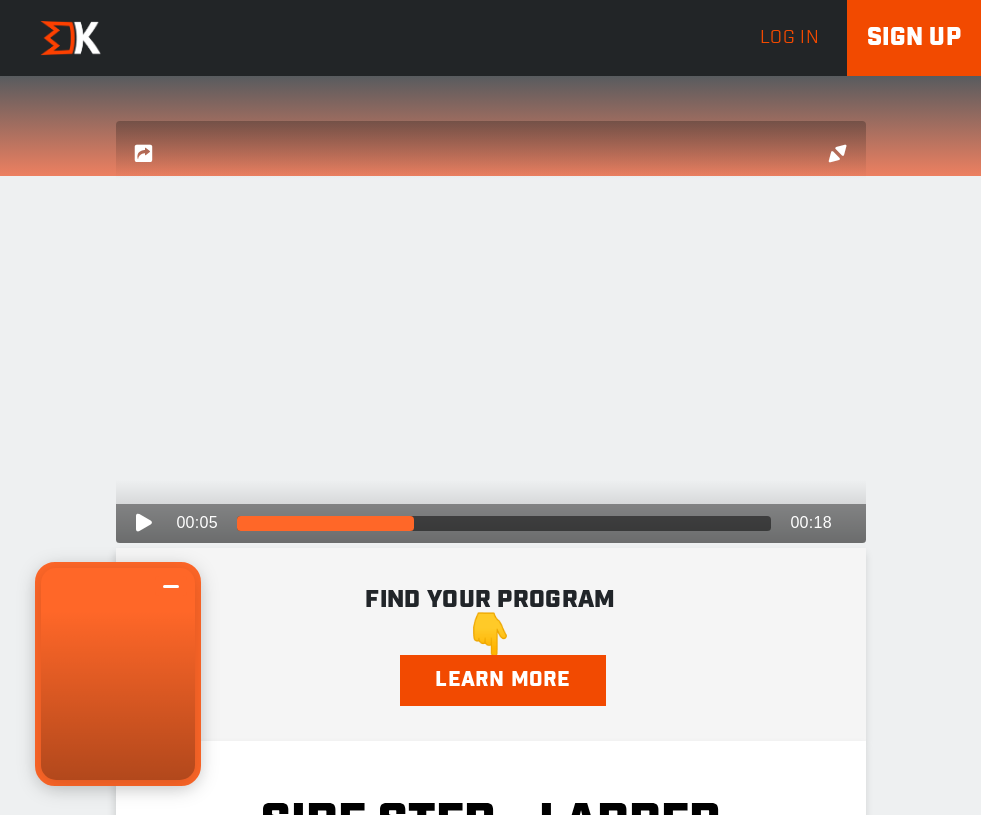 click on ".a{fill:#000;opacity:0.65;}.b{fill:#fff;opacity:1.0;}
play-rounded-fill
.fp-color-play{opacity:0.65;}.controlbutton{fill:#fff;}
play-rounded-outline
.fp-color-play{opacity:0.65;}.controlbutton{fill:#fff;}
play-sharp-fill
.controlbuttonbg{opacity:0.65;}.controlbutton{fill:#fff;}
play-sharp-outline" at bounding box center (491, 332) 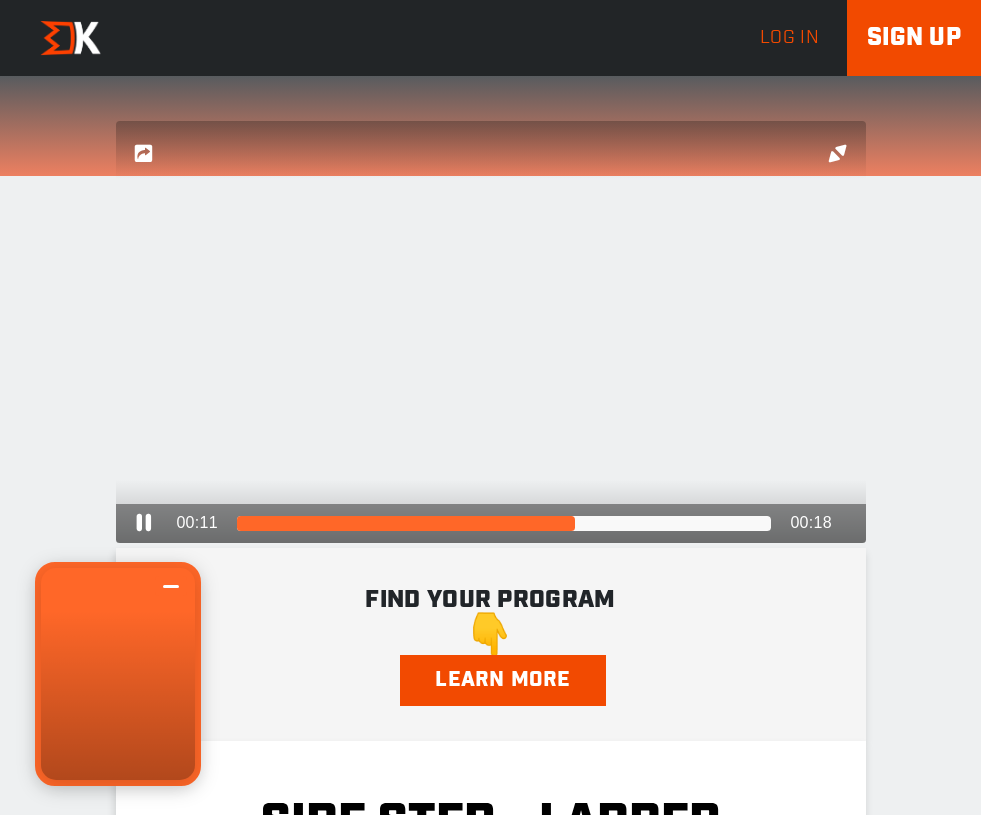 click on ".a{fill:#000;opacity:0.65;}.b{fill:#fff;opacity:1.0;}
play-rounded-fill
.fp-color-play{opacity:0.65;}.controlbutton{fill:#fff;}
play-rounded-outline
.fp-color-play{opacity:0.65;}.controlbutton{fill:#fff;}
play-sharp-fill
.controlbuttonbg{opacity:0.65;}.controlbutton{fill:#fff;}
play-sharp-outline" at bounding box center (491, 332) 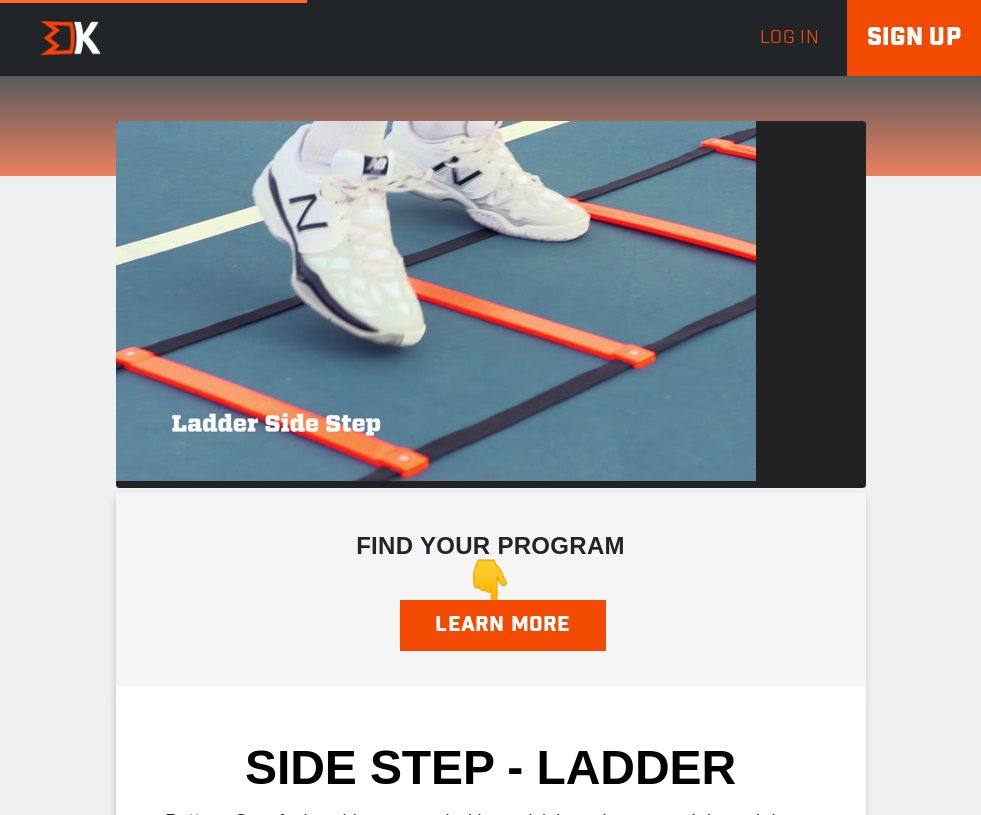 scroll, scrollTop: 0, scrollLeft: 0, axis: both 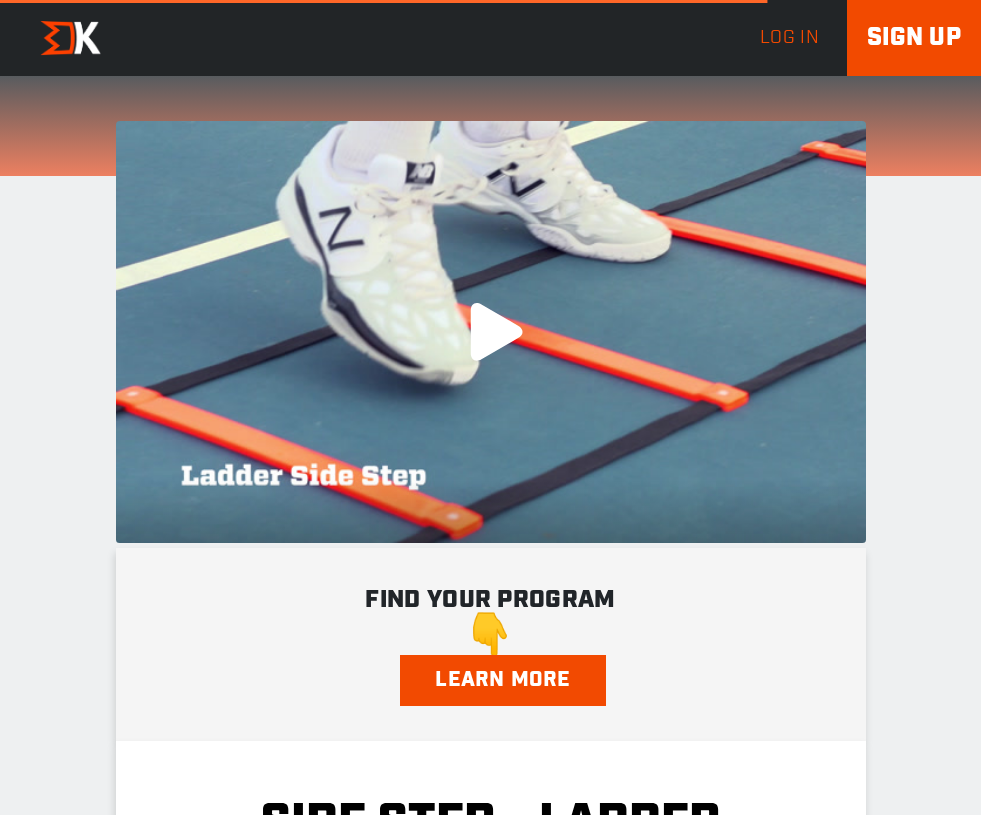 click on ".a{fill:#000;opacity:0.65;}.b{fill:#fff;opacity:1.0;}
play-rounded-fill
.fp-color-play{opacity:0.65;}.controlbutton{fill:#fff;}
play-rounded-outline
.fp-color-play{opacity:0.65;}.controlbutton{fill:#fff;}
play-sharp-fill
.controlbuttonbg{opacity:0.65;}.controlbutton{fill:#fff;}
play-sharp-outline" at bounding box center (491, 332) 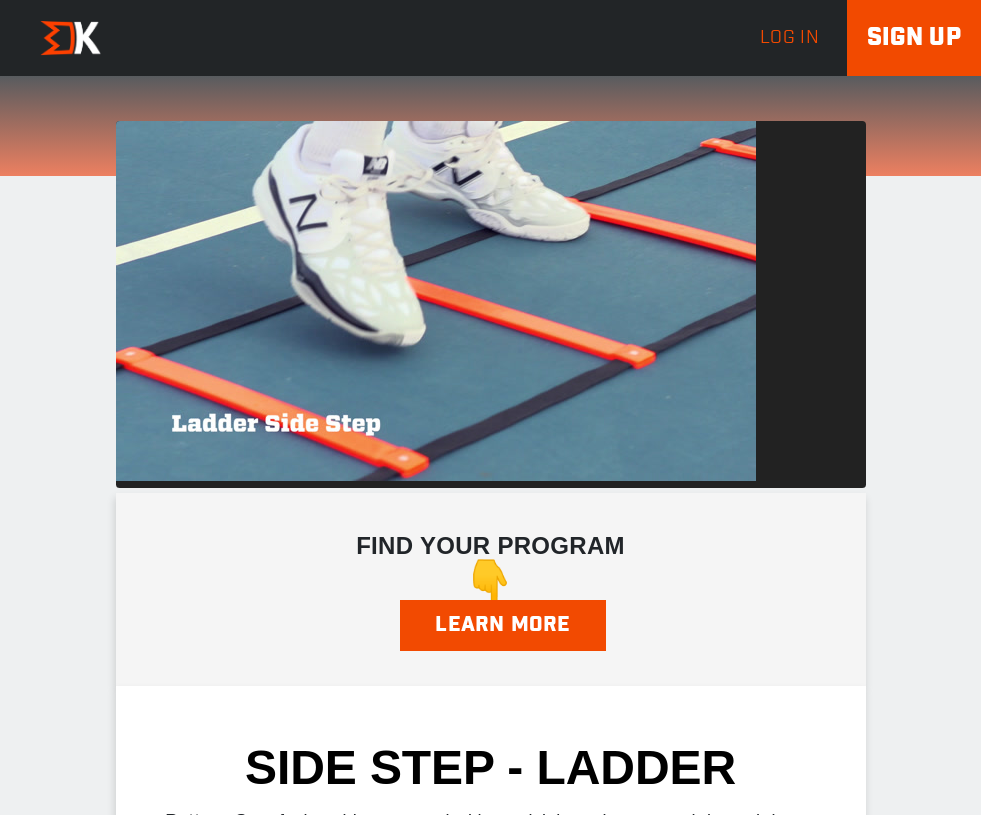 scroll, scrollTop: 0, scrollLeft: 0, axis: both 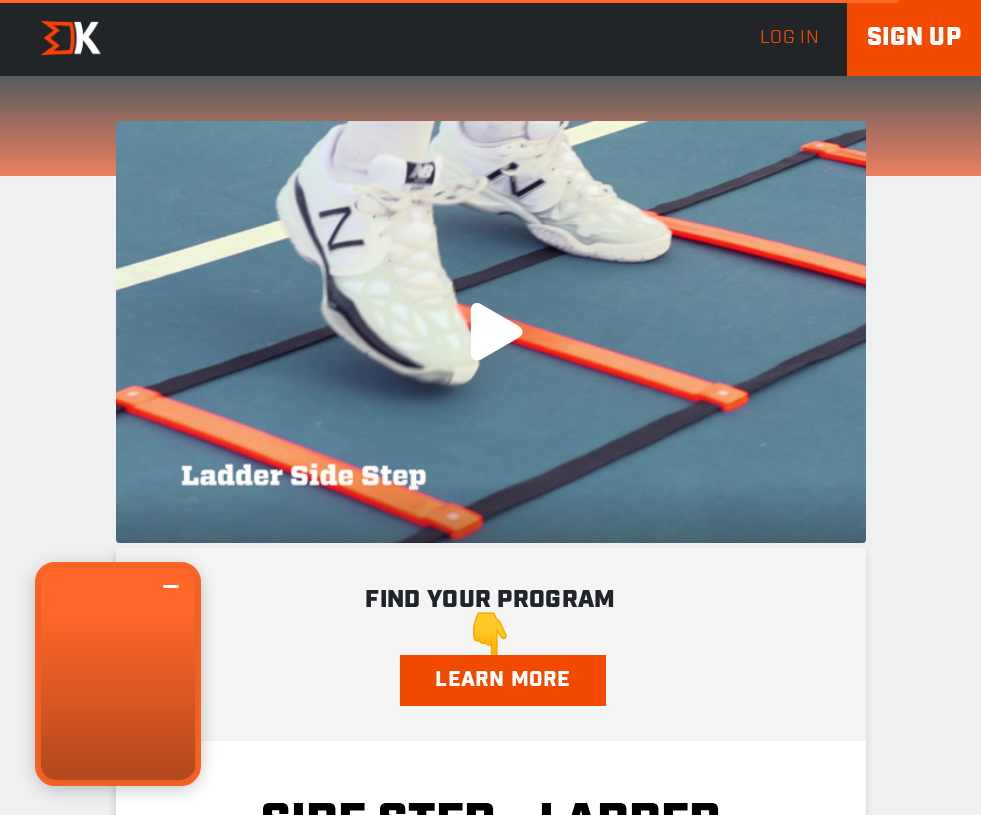 click on ".a{fill:#000;opacity:0.65;}.b{fill:#fff;opacity:1.0;}
play-rounded-fill
.fp-color-play{opacity:0.65;}.controlbutton{fill:#fff;}
play-rounded-outline
.fp-color-play{opacity:0.65;}.controlbutton{fill:#fff;}
play-sharp-fill
.controlbuttonbg{opacity:0.65;}.controlbutton{fill:#fff;}
play-sharp-outline" at bounding box center [491, 332] 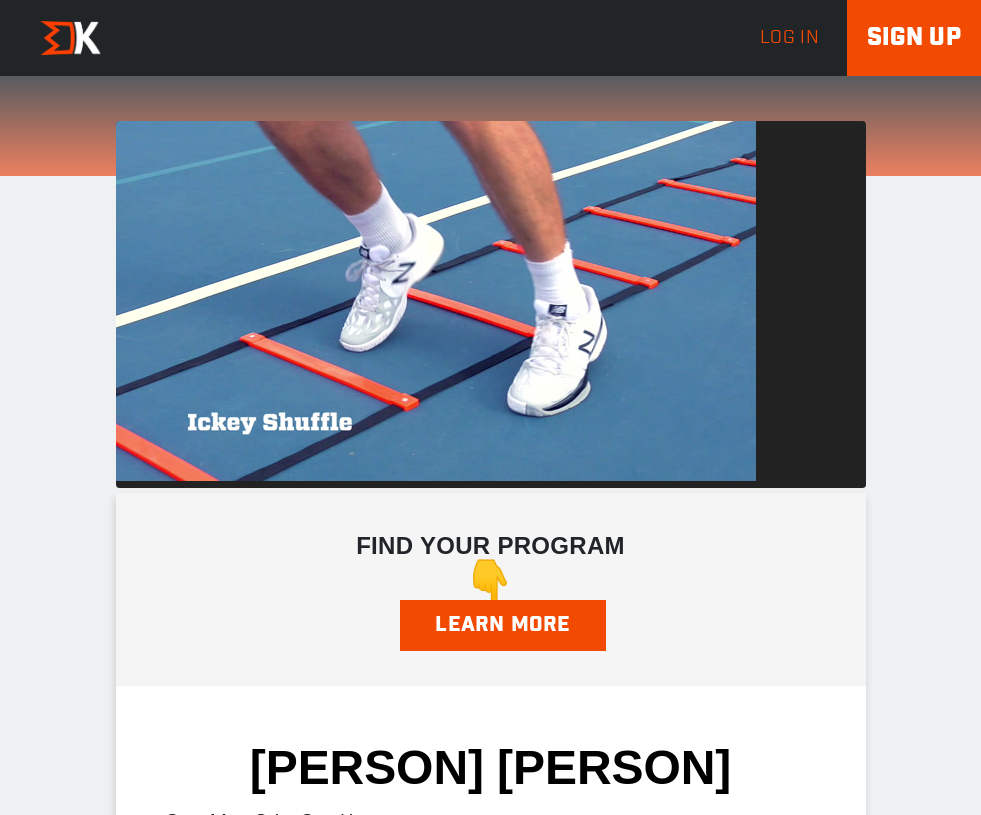 scroll, scrollTop: 0, scrollLeft: 0, axis: both 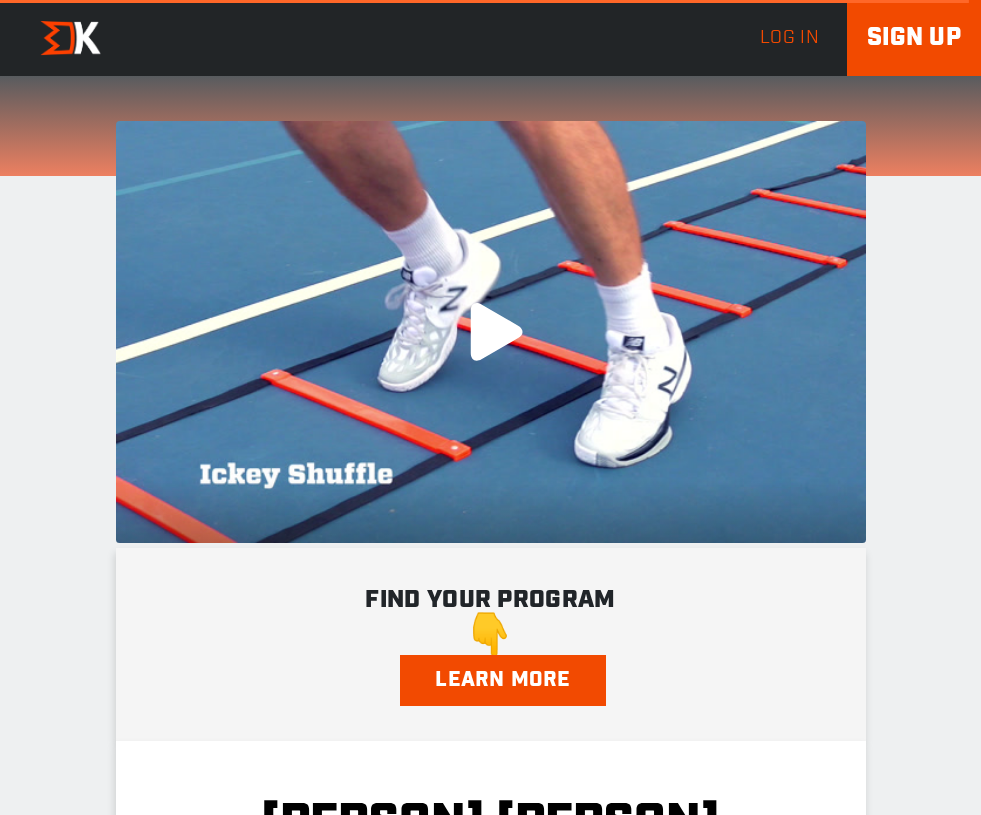click on ".a{fill:#000;opacity:0.65;}.b{fill:#fff;opacity:1.0;}
play-rounded-fill
.fp-color-play{opacity:0.65;}.controlbutton{fill:#fff;}
play-rounded-outline
.fp-color-play{opacity:0.65;}.controlbutton{fill:#fff;}
play-sharp-fill
.controlbuttonbg{opacity:0.65;}.controlbutton{fill:#fff;}
play-sharp-outline" at bounding box center [491, 332] 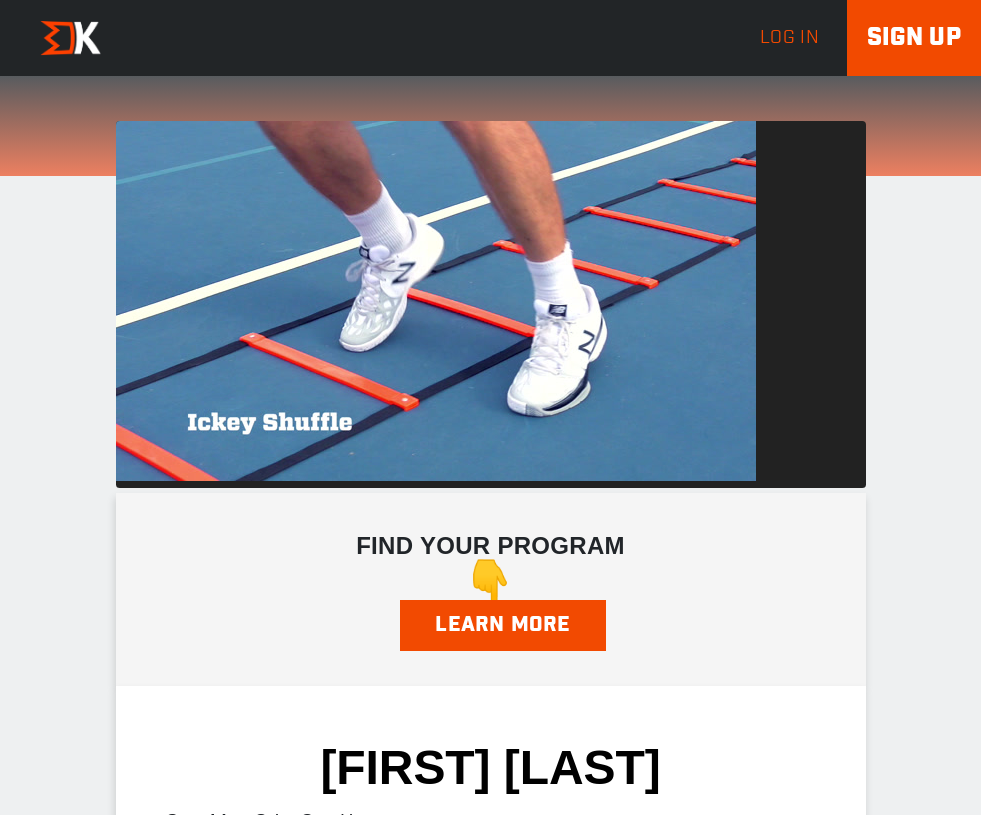 scroll, scrollTop: 0, scrollLeft: 0, axis: both 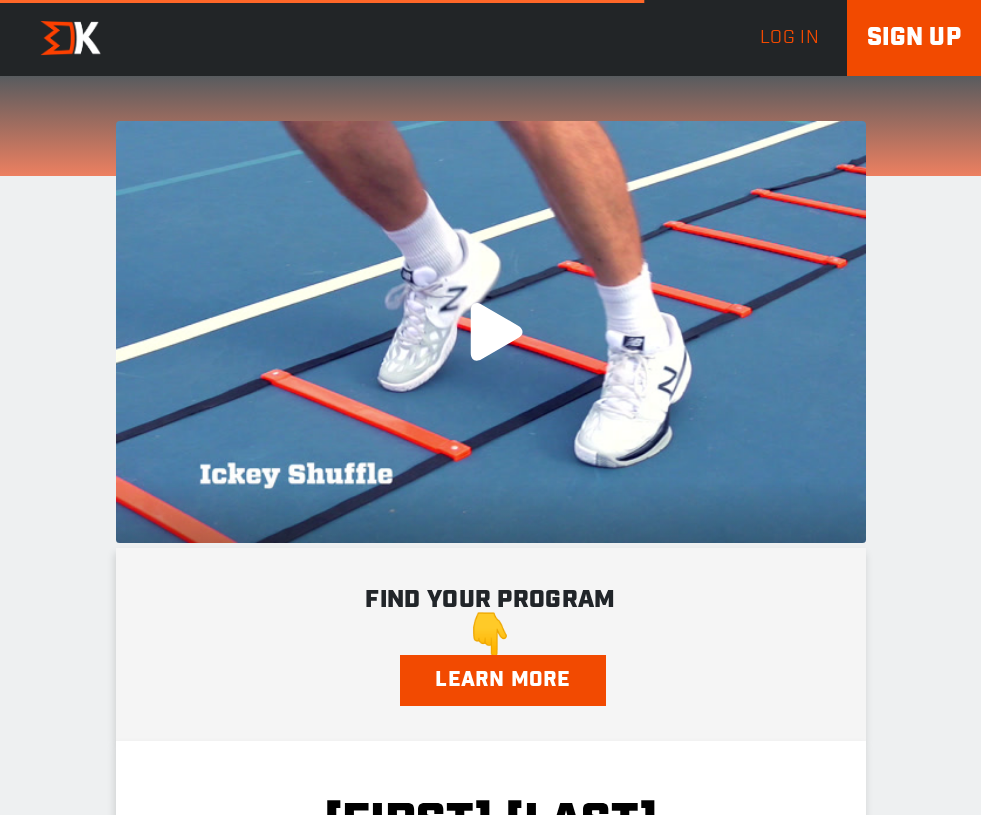 click on ".a{fill:#000;opacity:0.65;}.b{fill:#fff;opacity:1.0;}
play-rounded-fill
.fp-color-play{opacity:0.65;}.controlbutton{fill:#fff;}
play-rounded-outline
.fp-color-play{opacity:0.65;}.controlbutton{fill:#fff;}
play-sharp-fill
.controlbuttonbg{opacity:0.65;}.controlbutton{fill:#fff;}
play-sharp-outline" at bounding box center [491, 332] 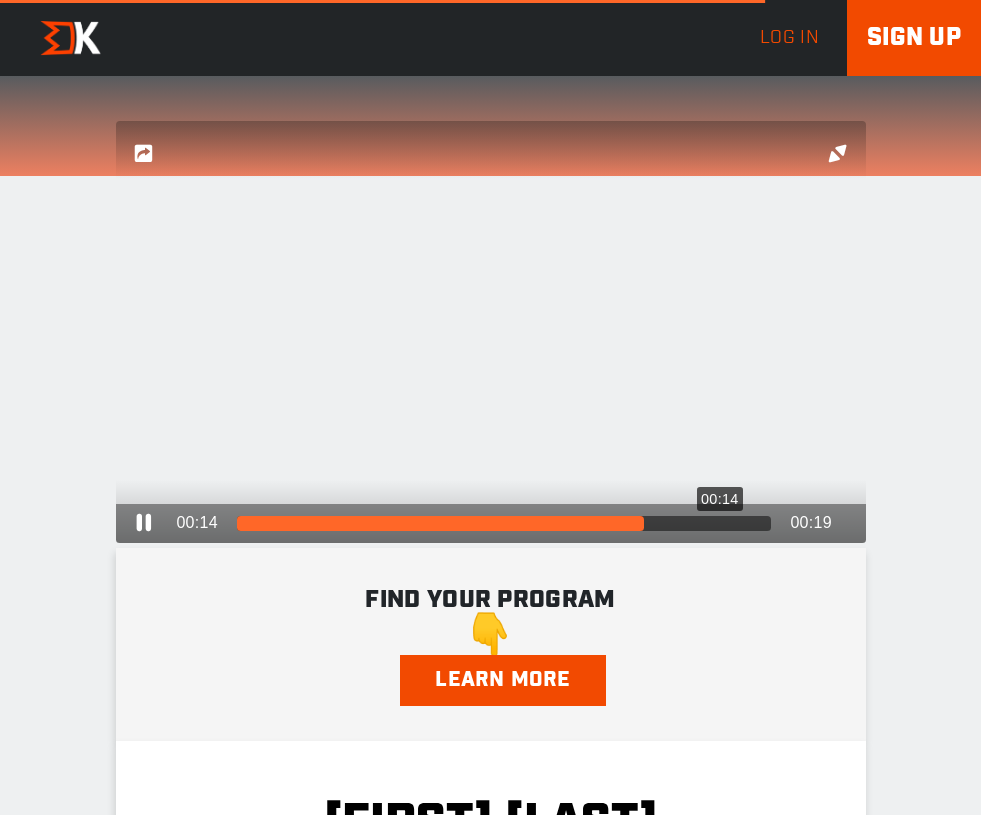 click on "00:14" at bounding box center [504, 523] 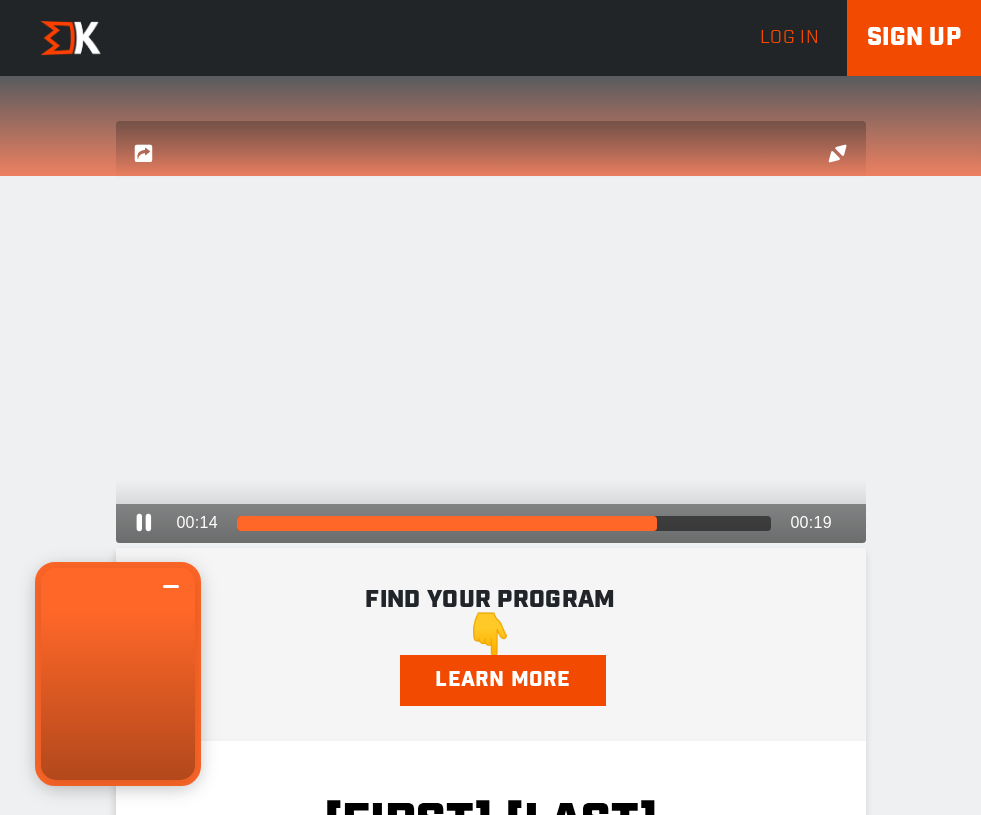 click on "00:14                              00:15                                           00:19              00:05                                                                                                                    CC" at bounding box center [491, 523] 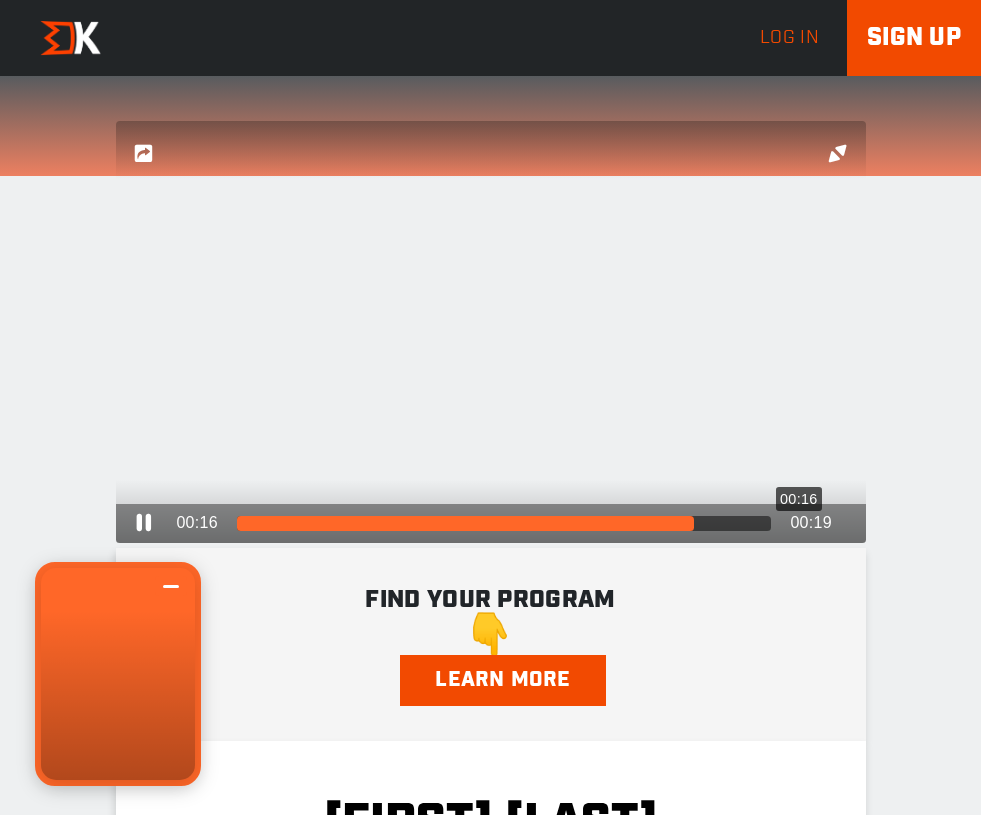 click on "00:16" at bounding box center [504, 523] 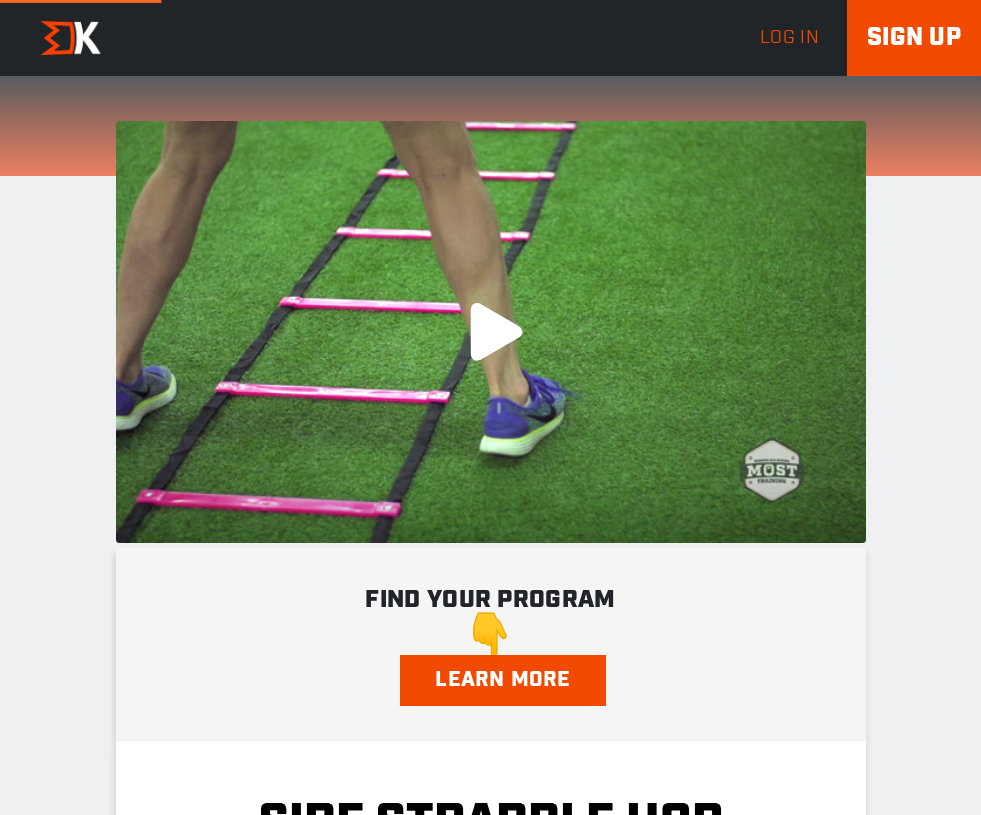 scroll, scrollTop: 0, scrollLeft: 0, axis: both 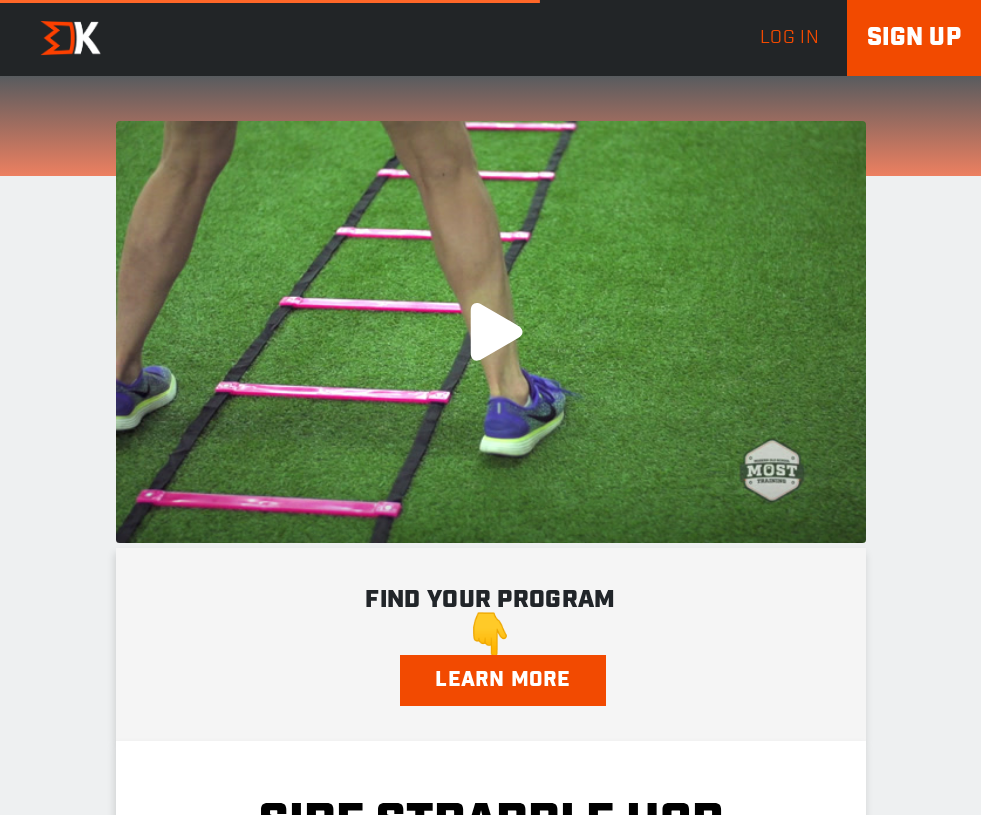 click on ".a{fill:#000;opacity:0.65;}.b{fill:#fff;opacity:1.0;}
play-rounded-fill
.fp-color-play{opacity:0.65;}.controlbutton{fill:#fff;}
play-rounded-outline
.fp-color-play{opacity:0.65;}.controlbutton{fill:#fff;}
play-sharp-fill
.controlbuttonbg{opacity:0.65;}.controlbutton{fill:#fff;}
play-sharp-outline" at bounding box center [491, 332] 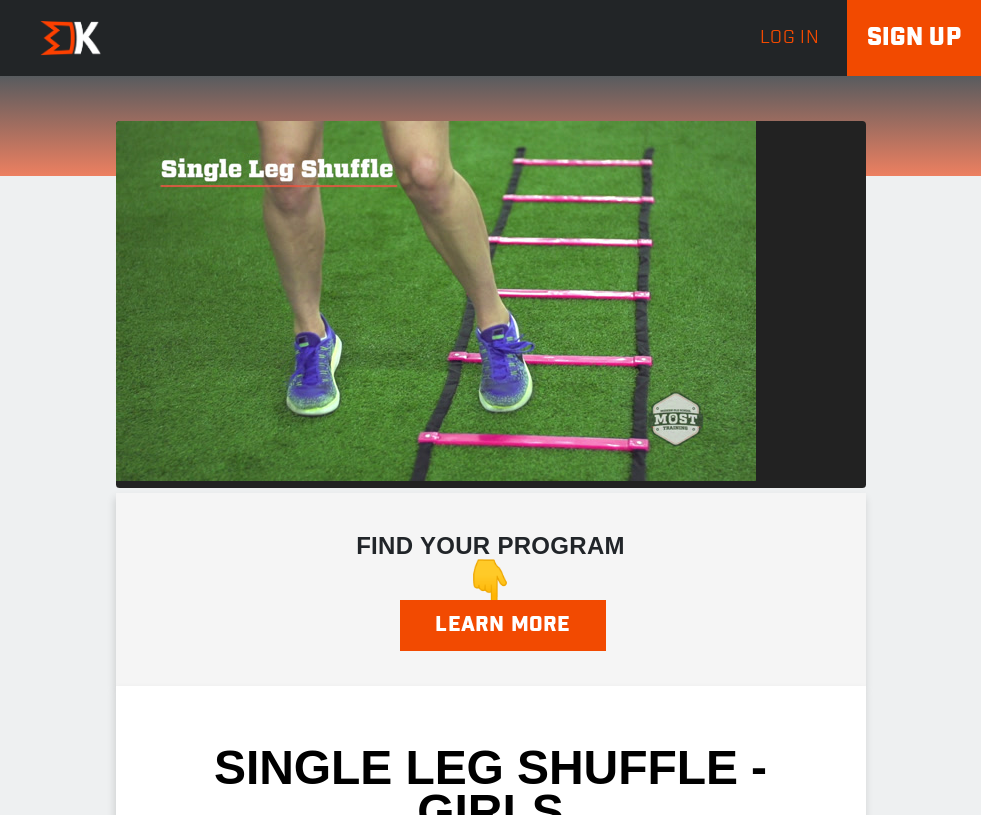 scroll, scrollTop: 0, scrollLeft: 0, axis: both 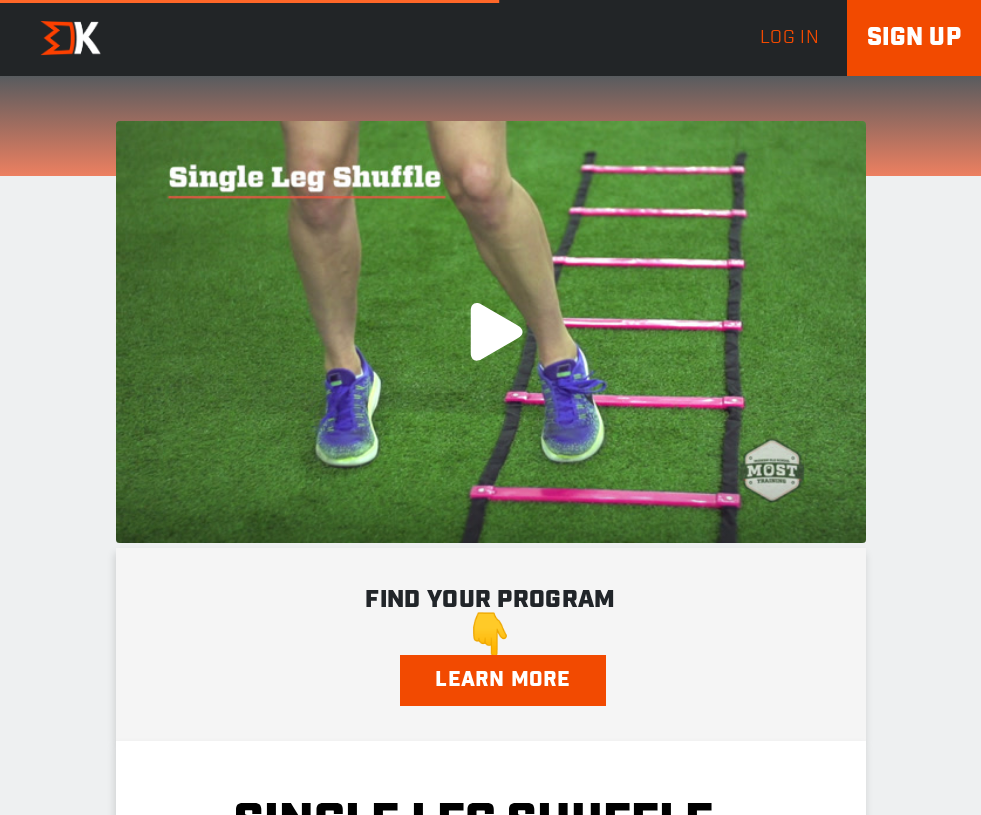 click on ".a{fill:#000;opacity:0.65;}.b{fill:#fff;opacity:1.0;}
play-rounded-fill
.fp-color-play{opacity:0.65;}.controlbutton{fill:#fff;}
play-rounded-outline
.fp-color-play{opacity:0.65;}.controlbutton{fill:#fff;}
play-sharp-fill
.controlbuttonbg{opacity:0.65;}.controlbutton{fill:#fff;}
play-sharp-outline" at bounding box center (491, 332) 